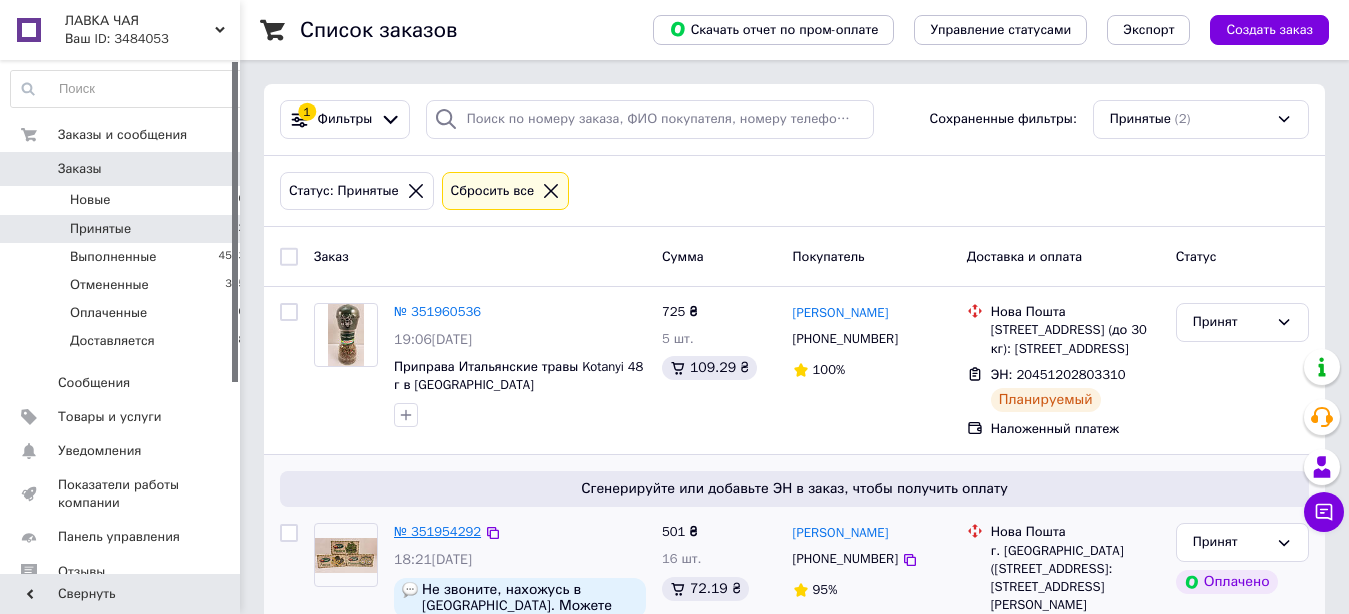 scroll, scrollTop: 171, scrollLeft: 0, axis: vertical 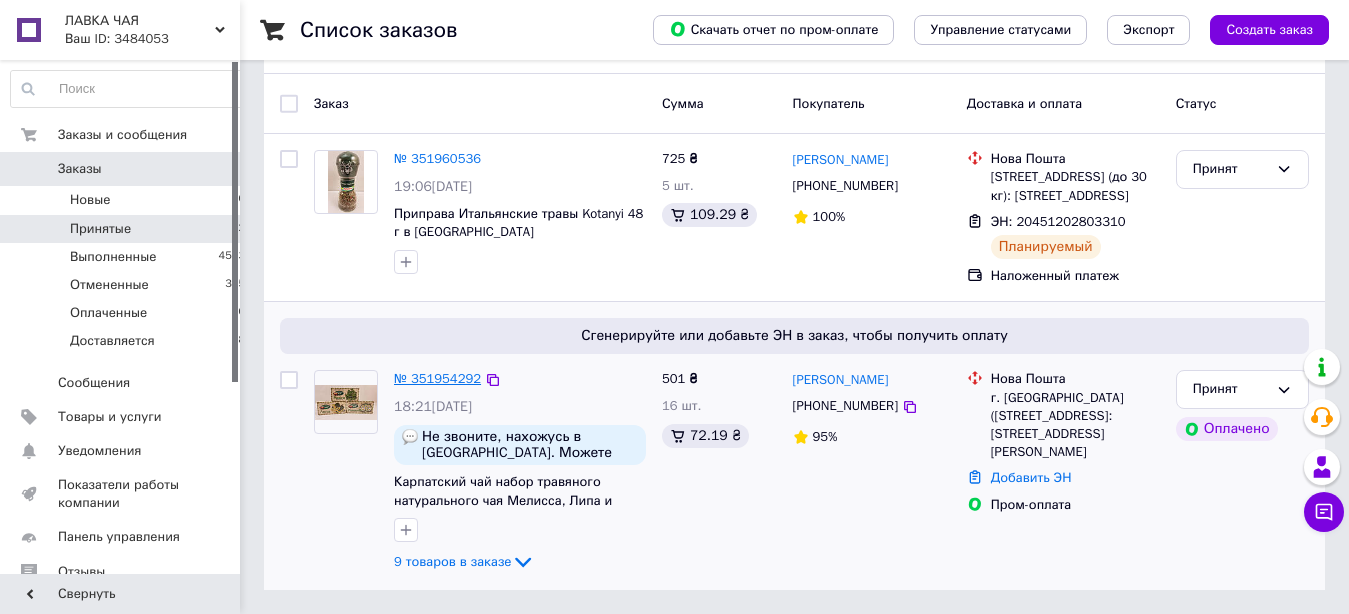click on "№ 351954292" at bounding box center [437, 378] 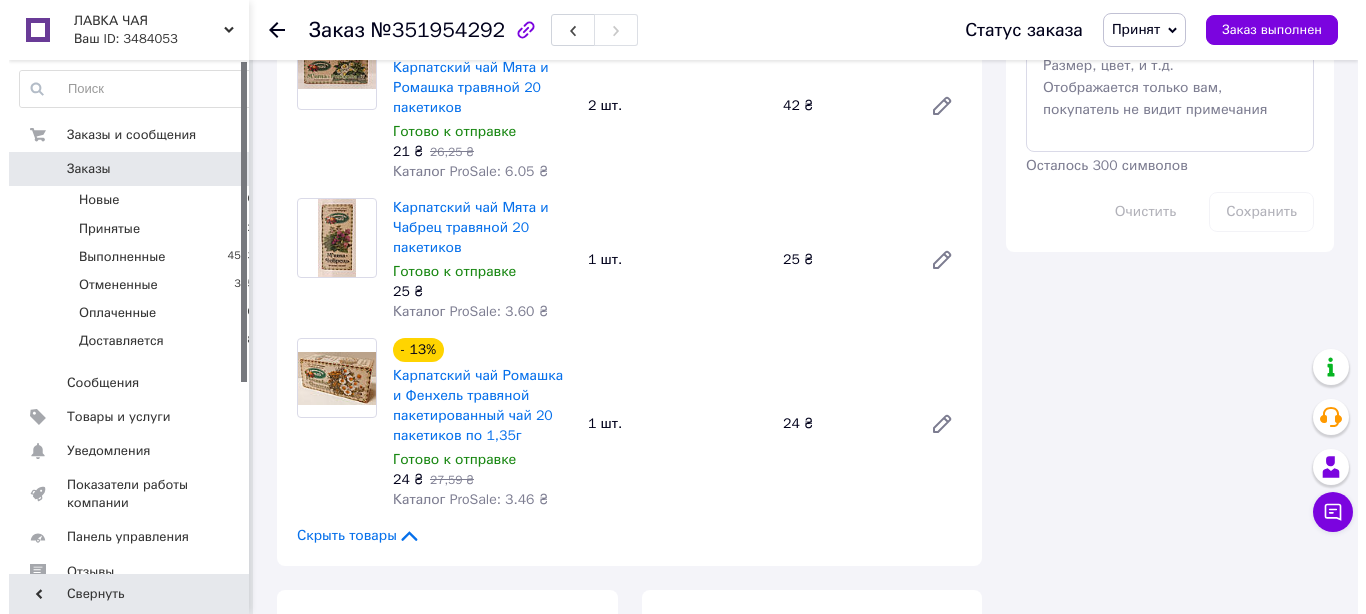 scroll, scrollTop: 2268, scrollLeft: 0, axis: vertical 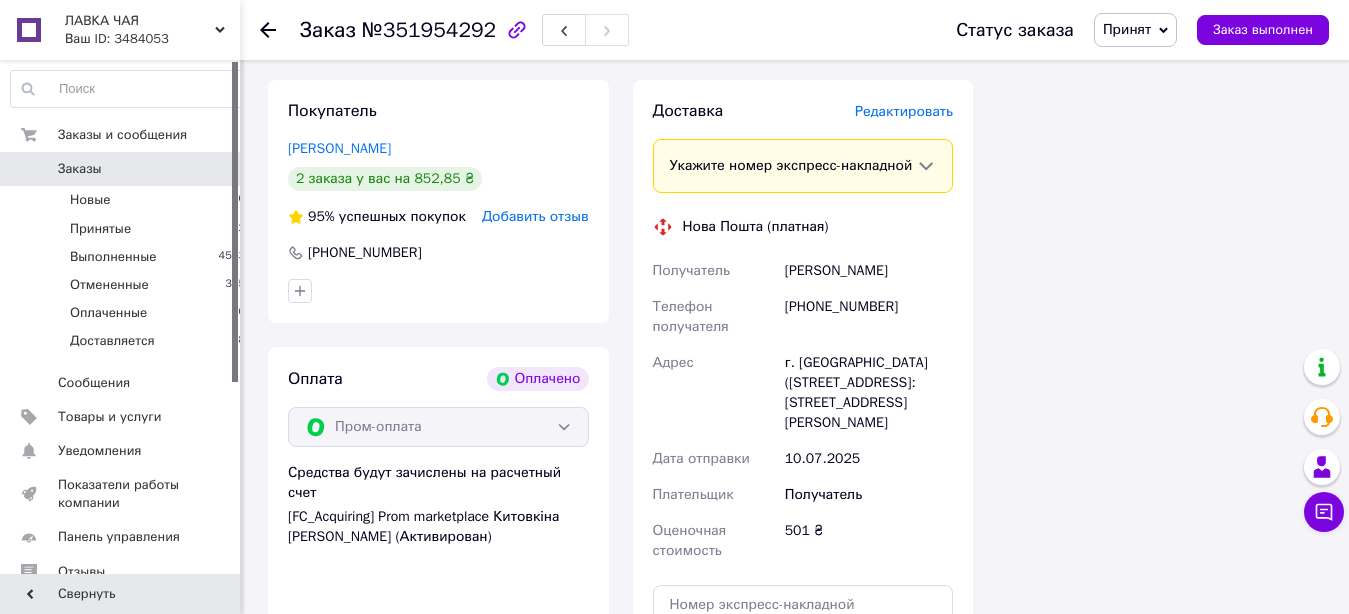 click on "Редактировать" at bounding box center [904, 111] 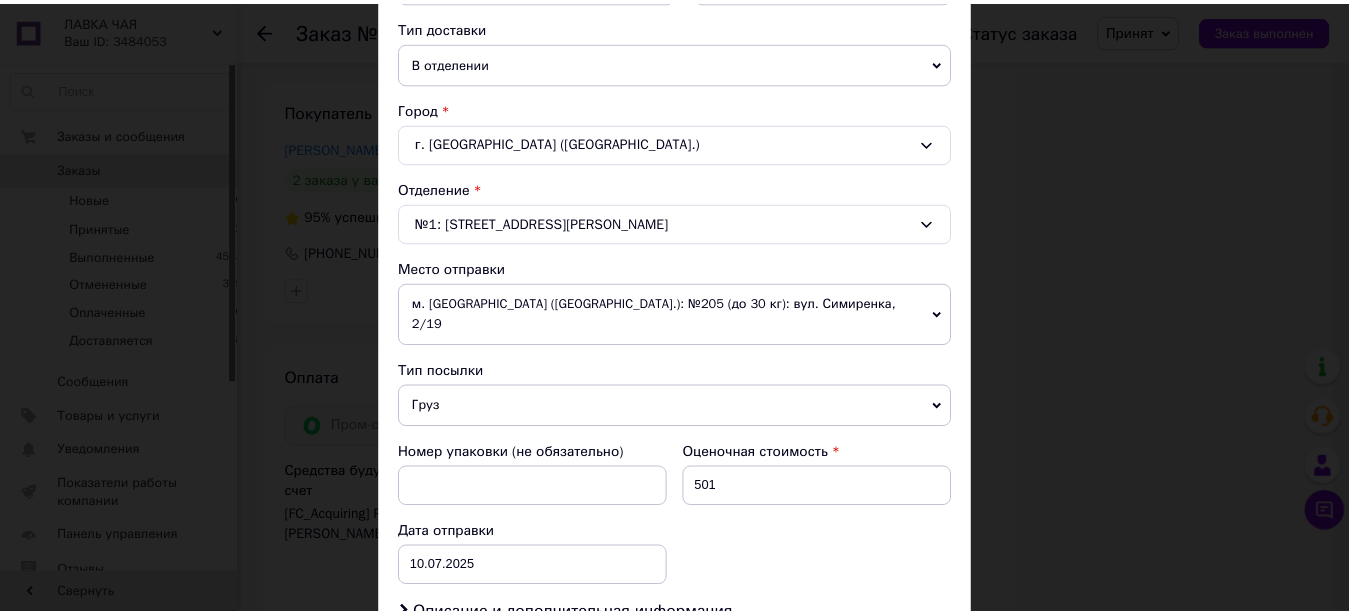 scroll, scrollTop: 714, scrollLeft: 0, axis: vertical 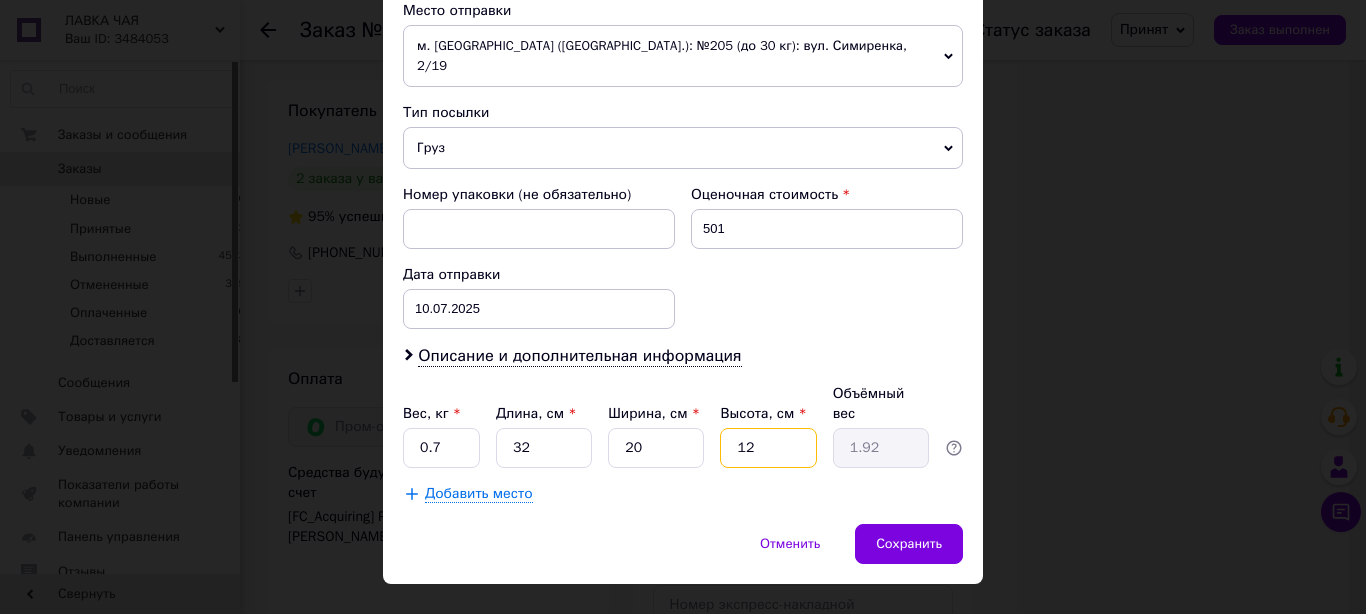 click on "12" at bounding box center (768, 448) 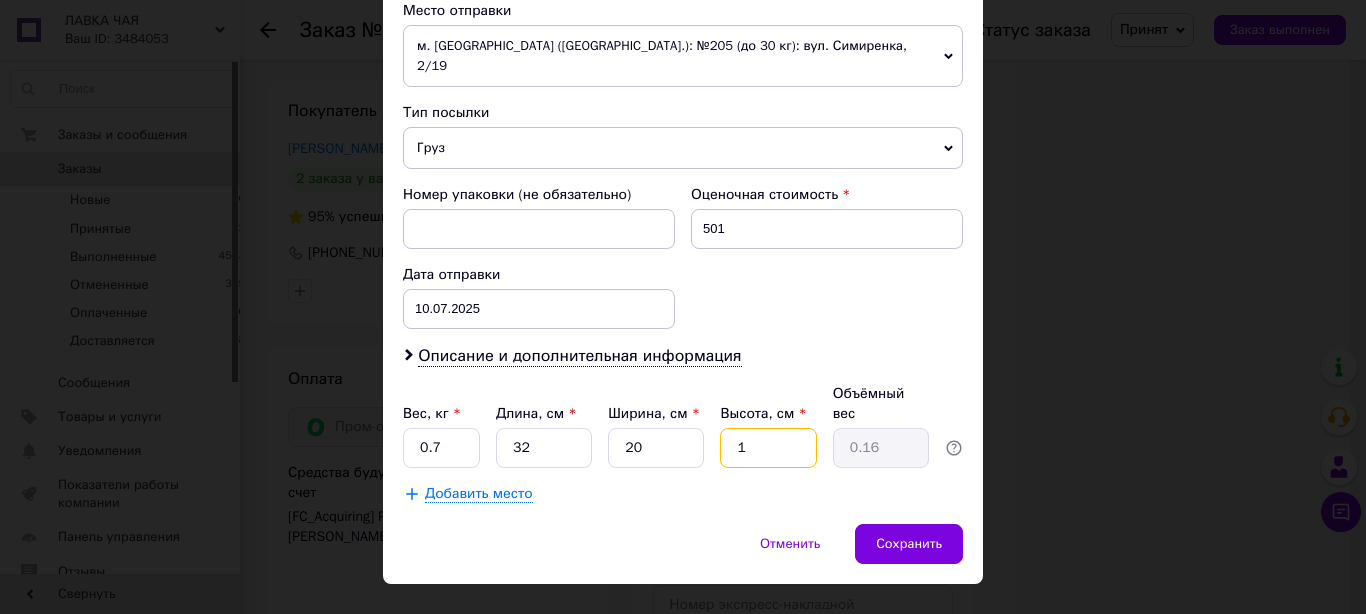 type on "15" 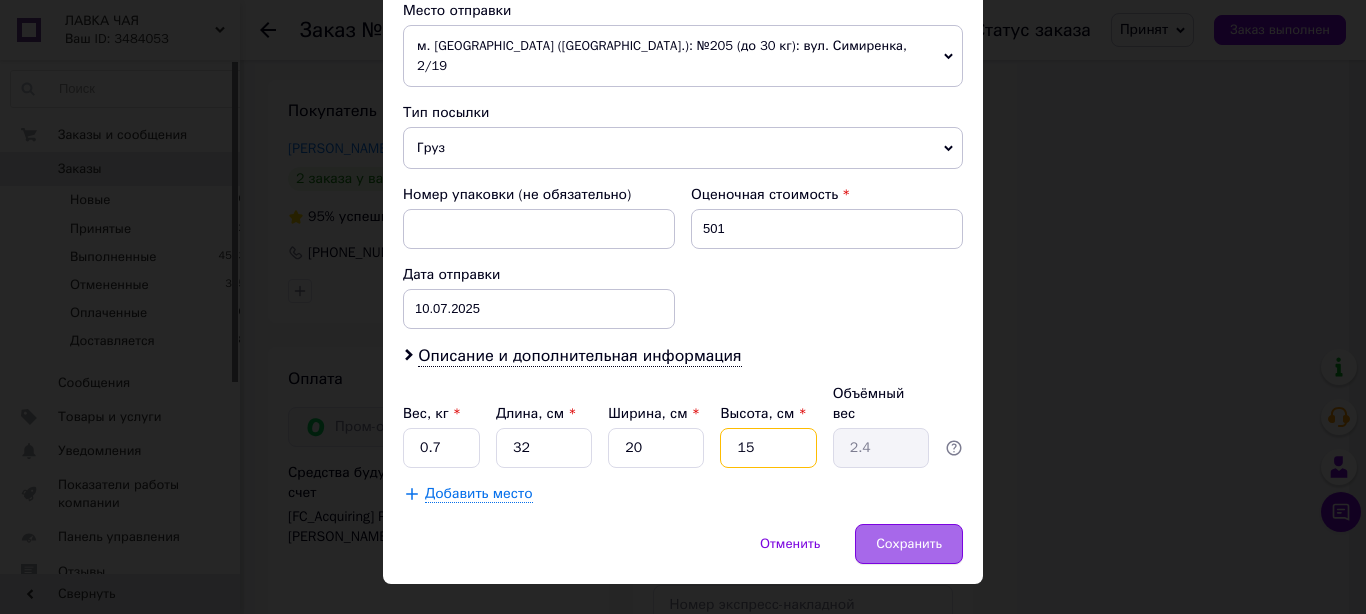type on "15" 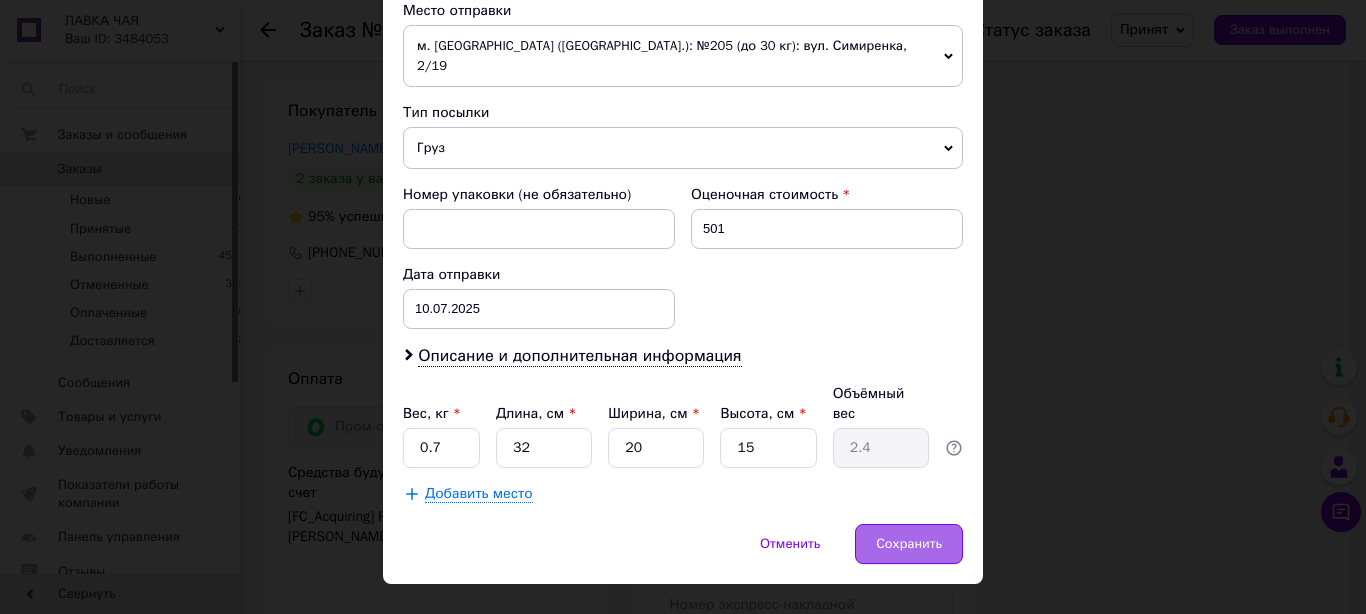 click on "Сохранить" at bounding box center [909, 544] 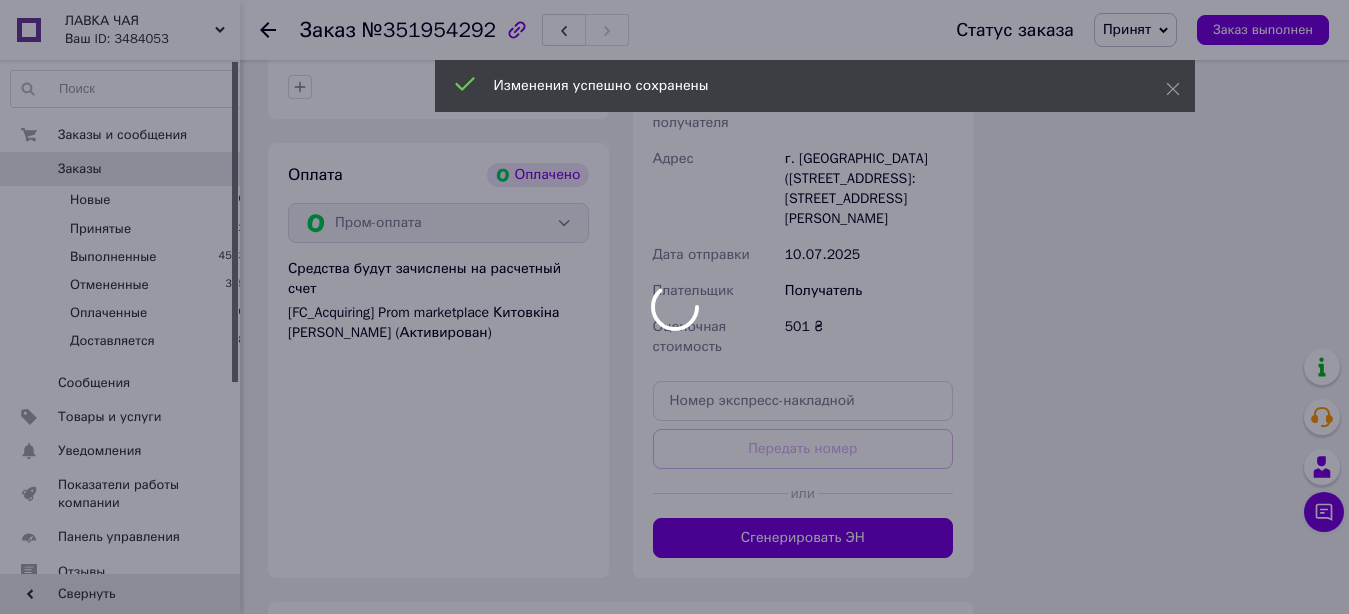 scroll, scrollTop: 2778, scrollLeft: 0, axis: vertical 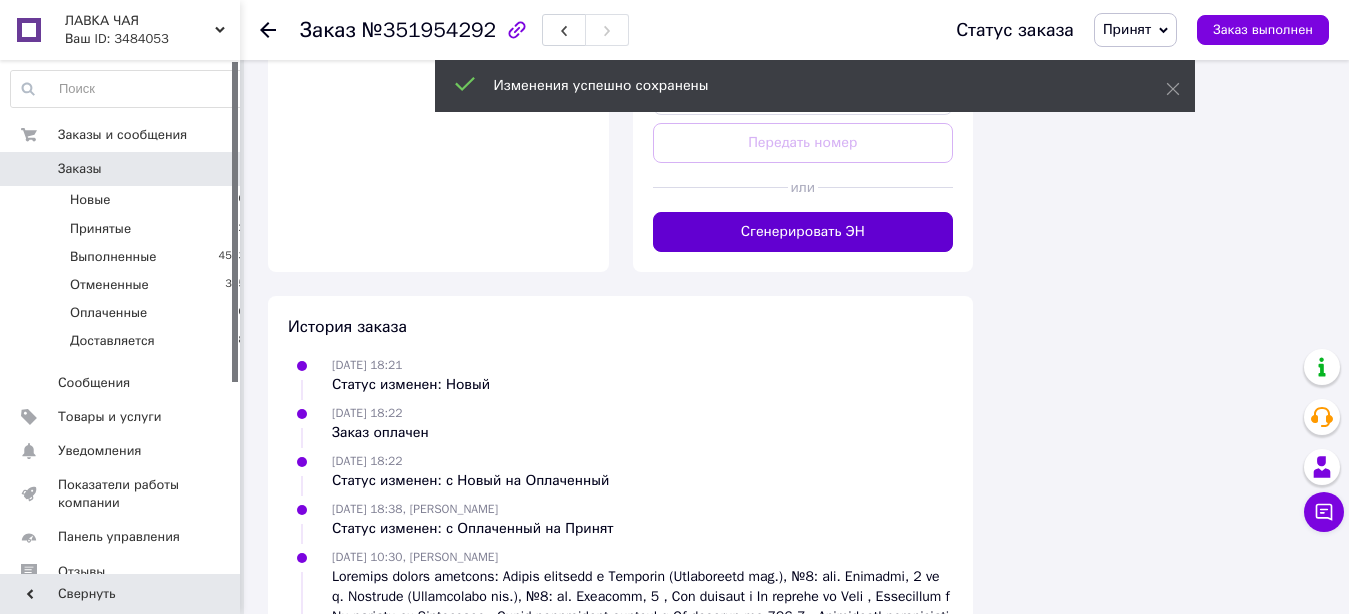 click on "Сгенерировать ЭН" at bounding box center (803, 232) 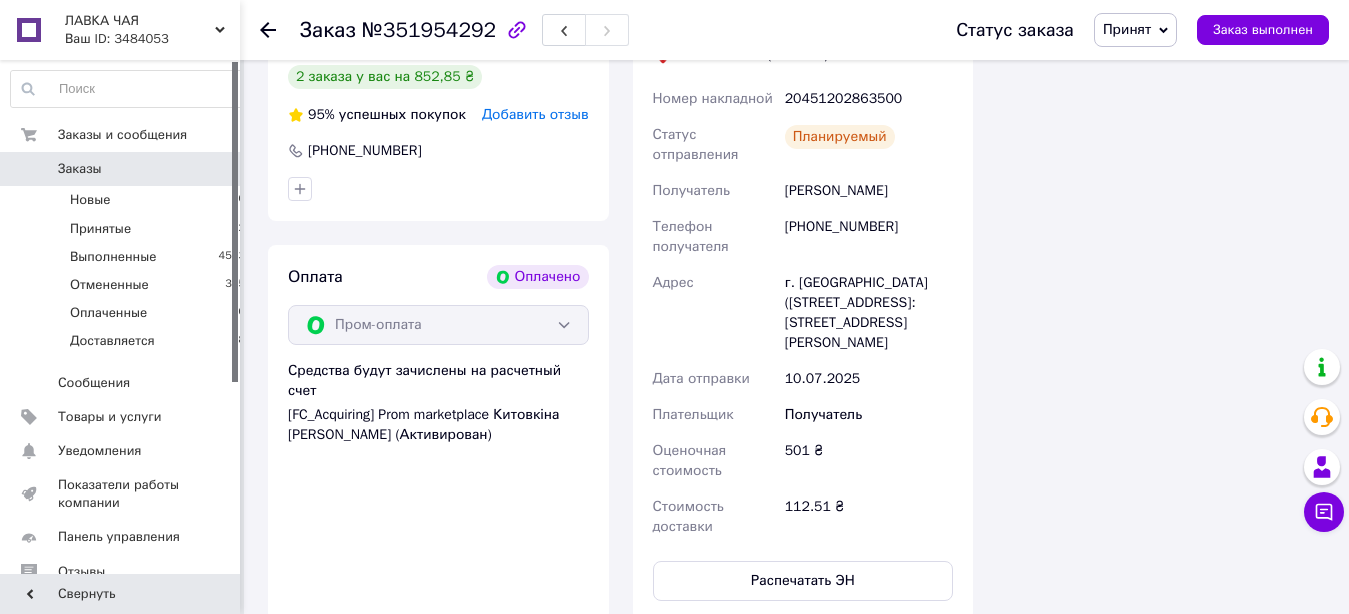 scroll, scrollTop: 2268, scrollLeft: 0, axis: vertical 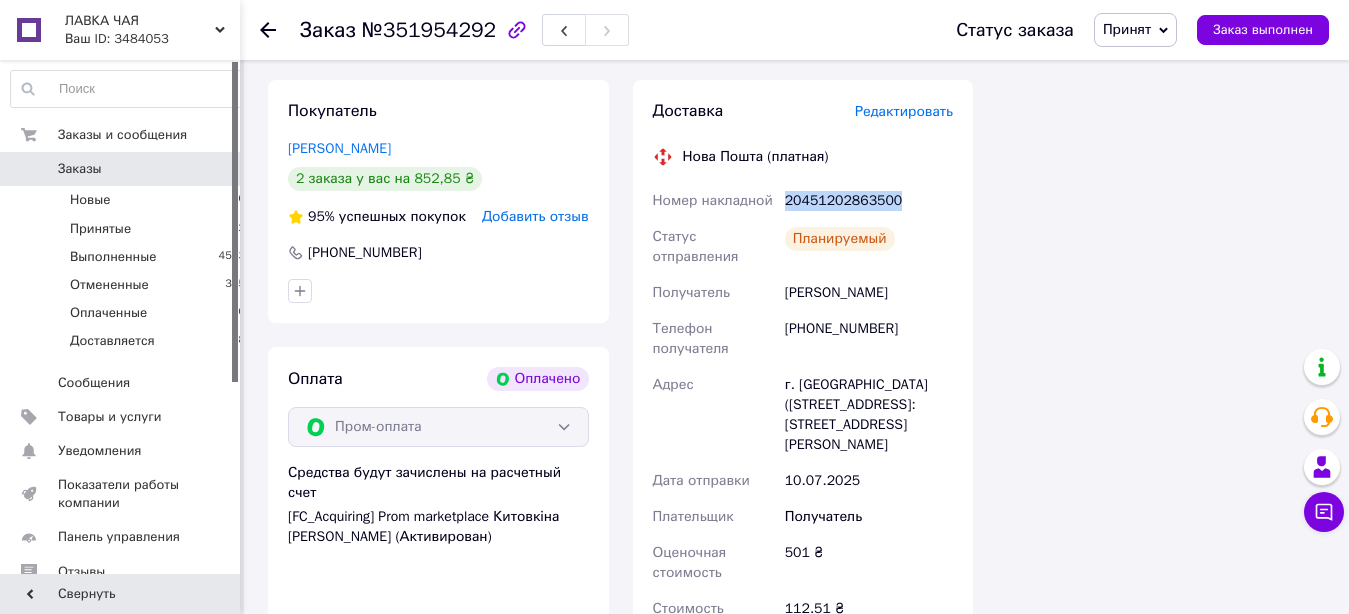 drag, startPoint x: 785, startPoint y: 202, endPoint x: 919, endPoint y: 203, distance: 134.00374 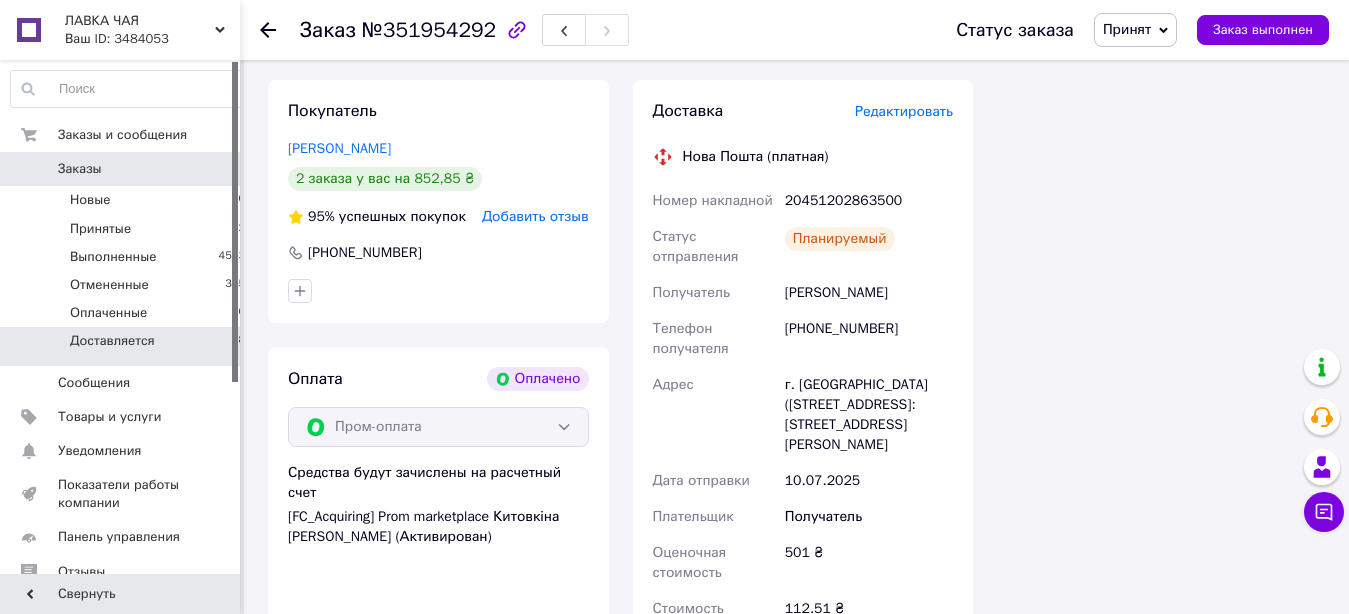 click on "Доставляется" at bounding box center [112, 341] 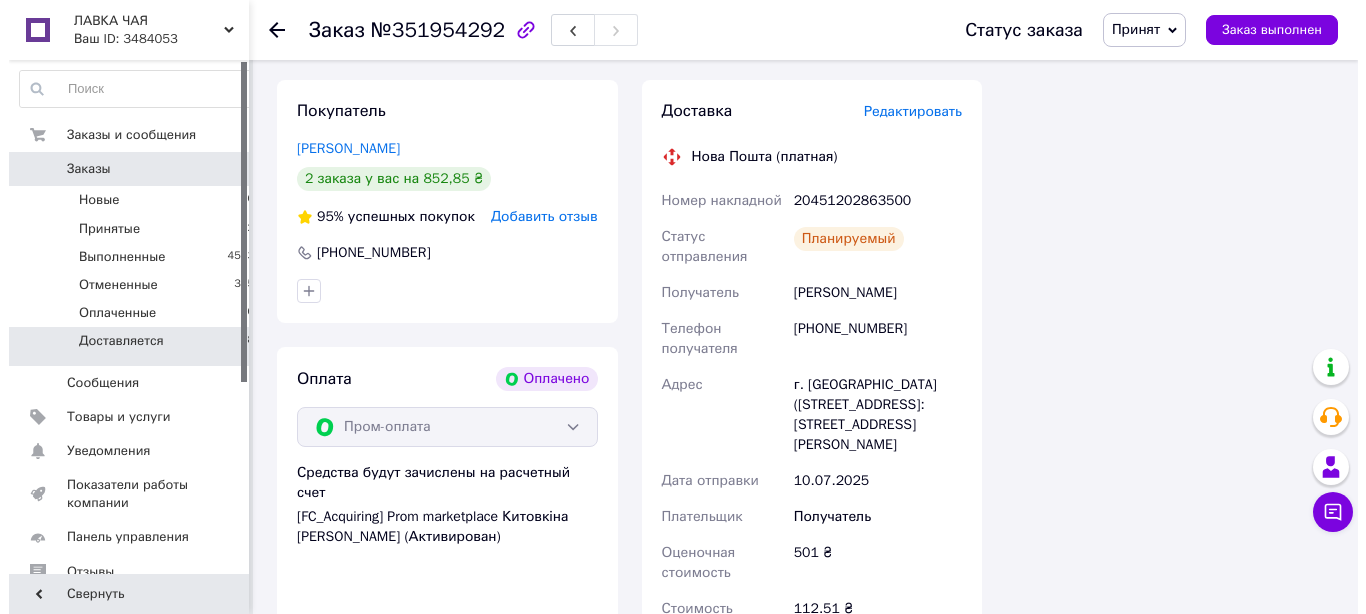 scroll, scrollTop: 0, scrollLeft: 0, axis: both 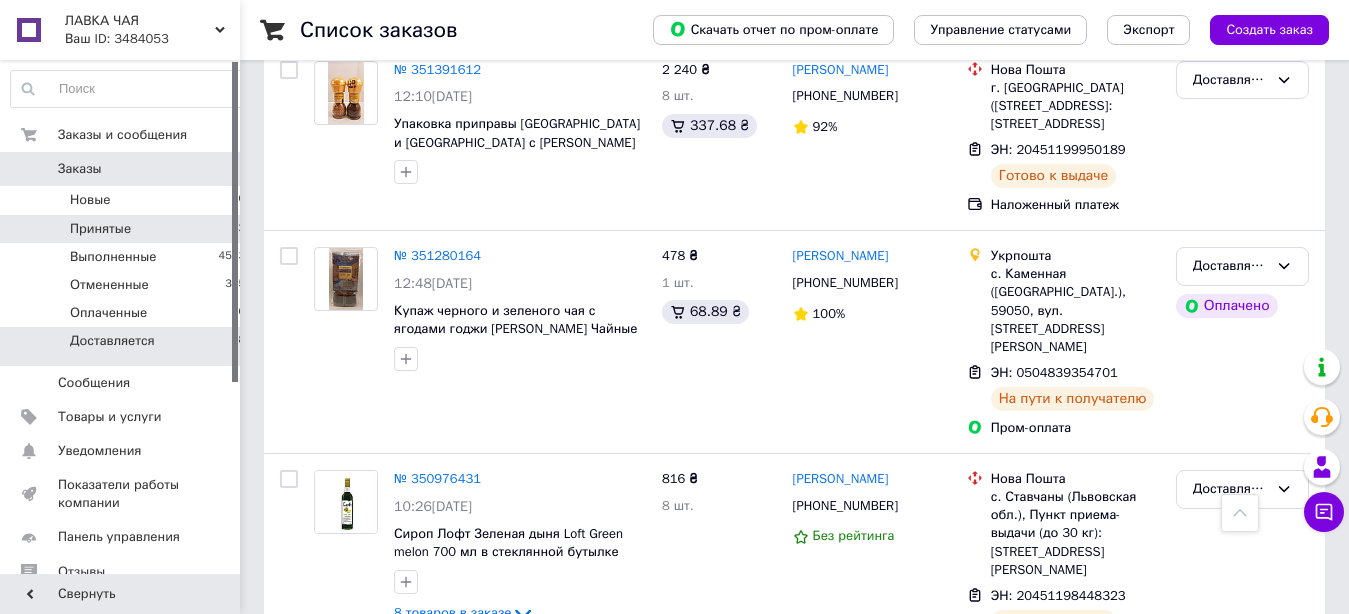 click on "Принятые 2" at bounding box center (128, 229) 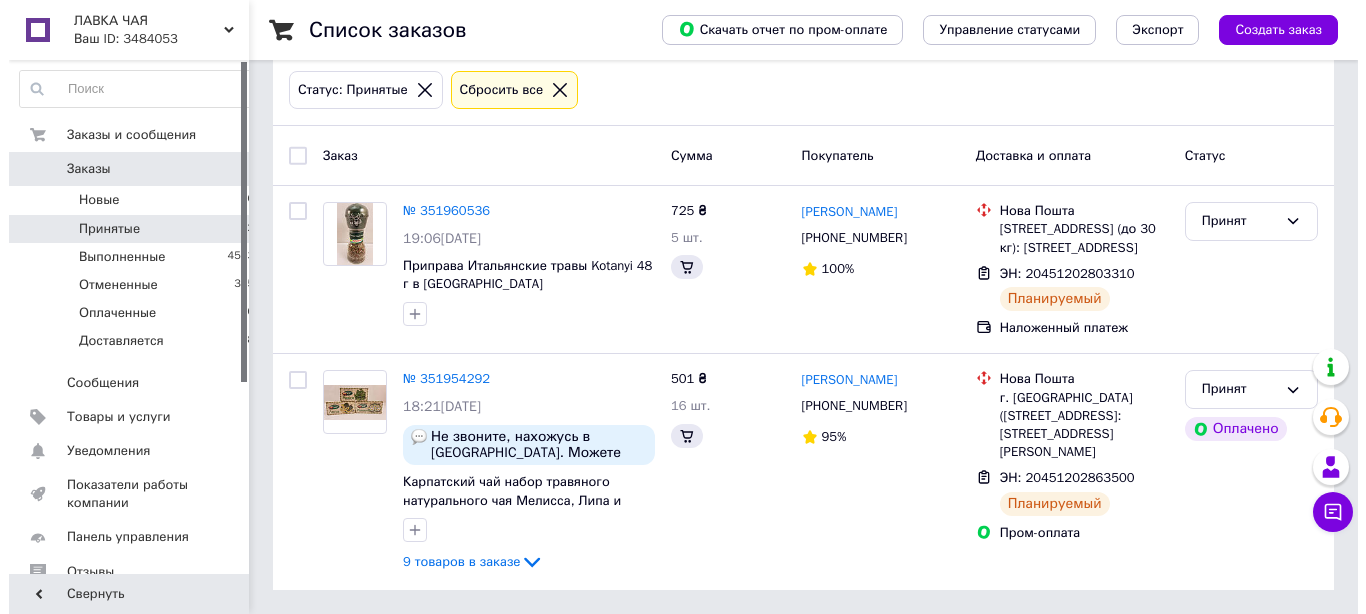 scroll, scrollTop: 0, scrollLeft: 0, axis: both 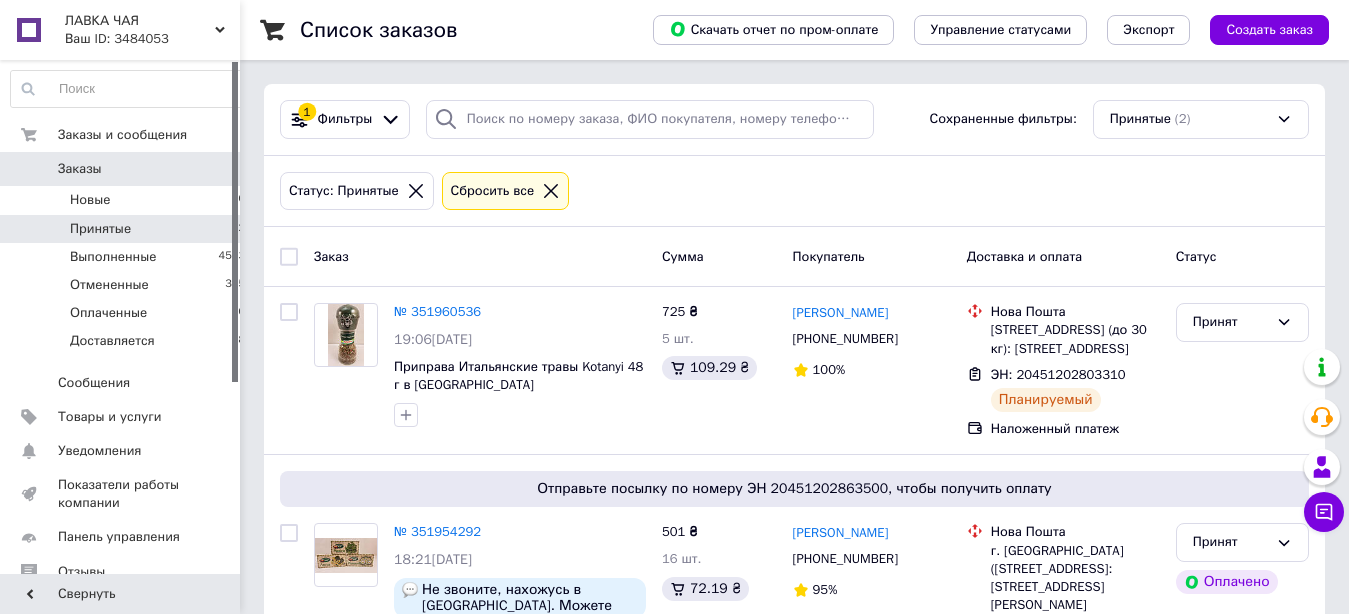 click on "Заказы" at bounding box center [121, 169] 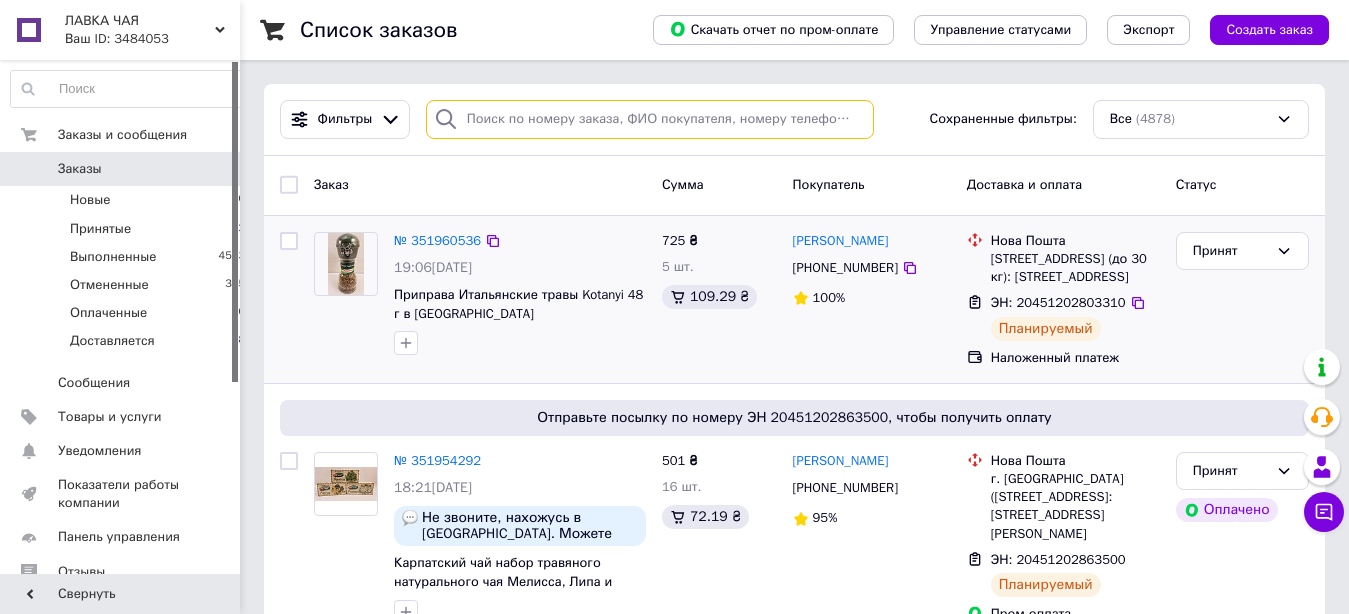 paste on "[PERSON_NAME]" 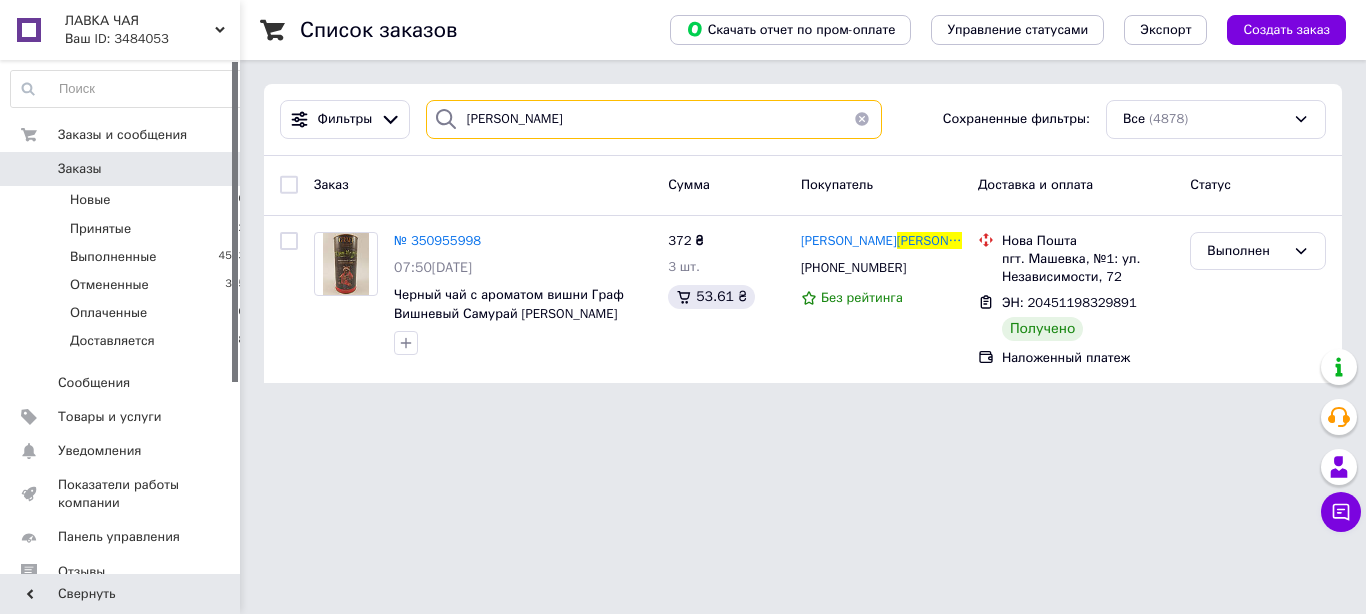 type on "[PERSON_NAME]" 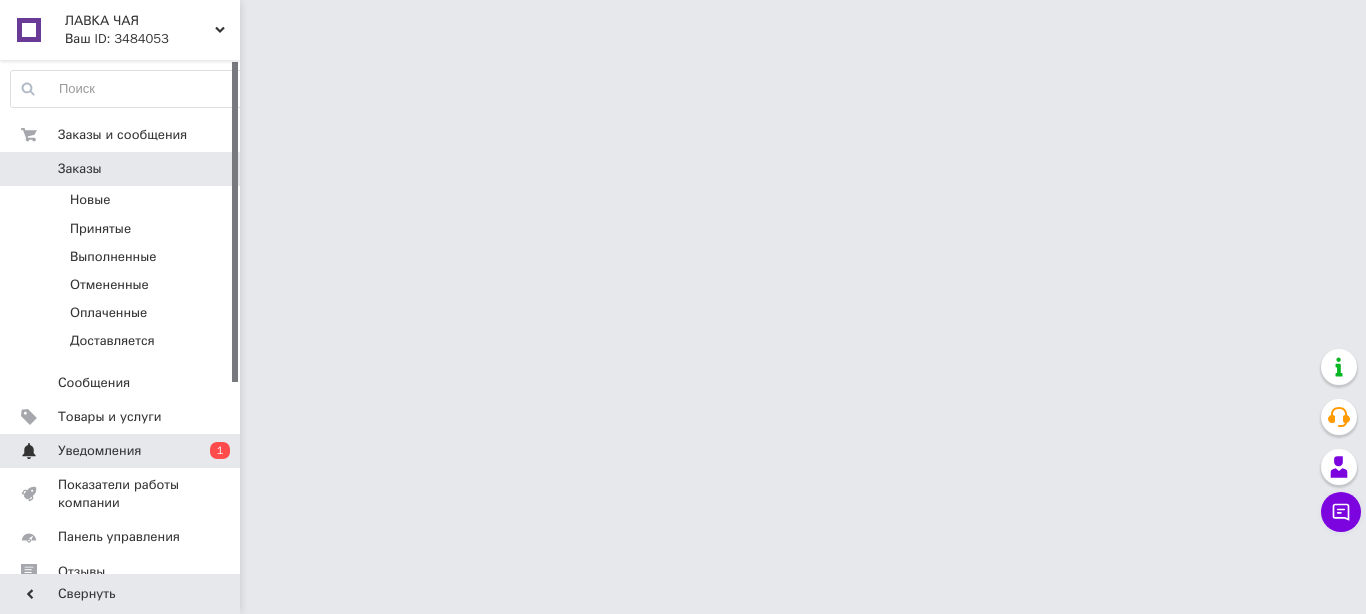 scroll, scrollTop: 0, scrollLeft: 0, axis: both 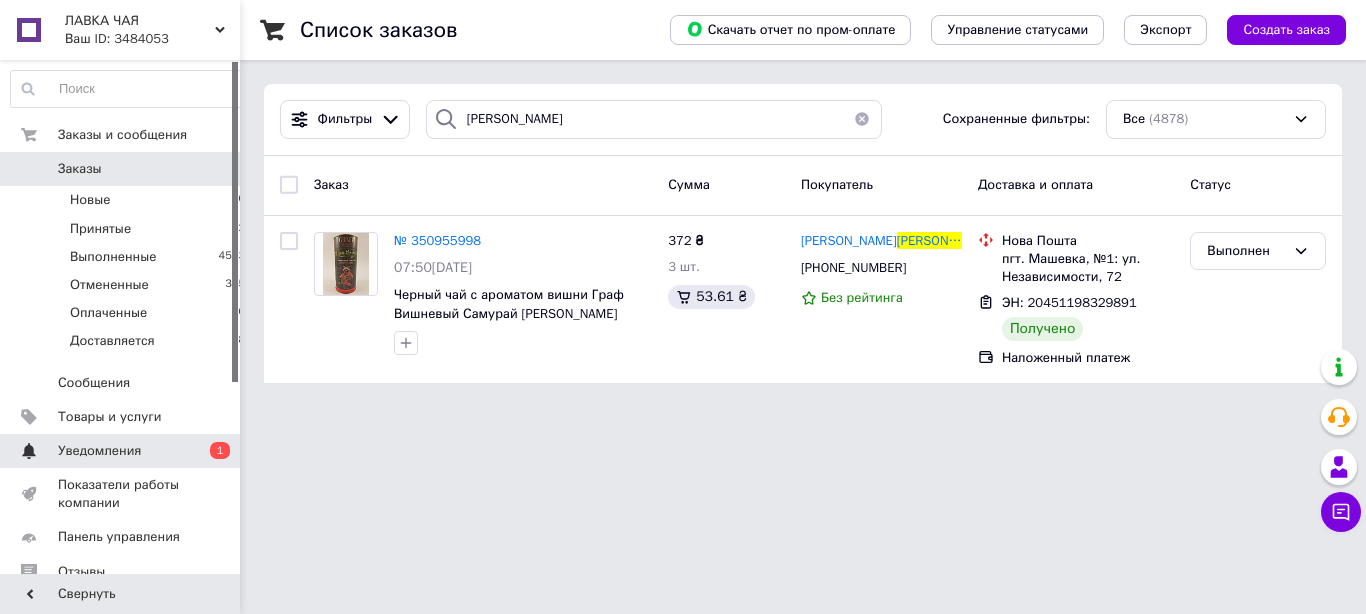 click on "Уведомления" at bounding box center [121, 451] 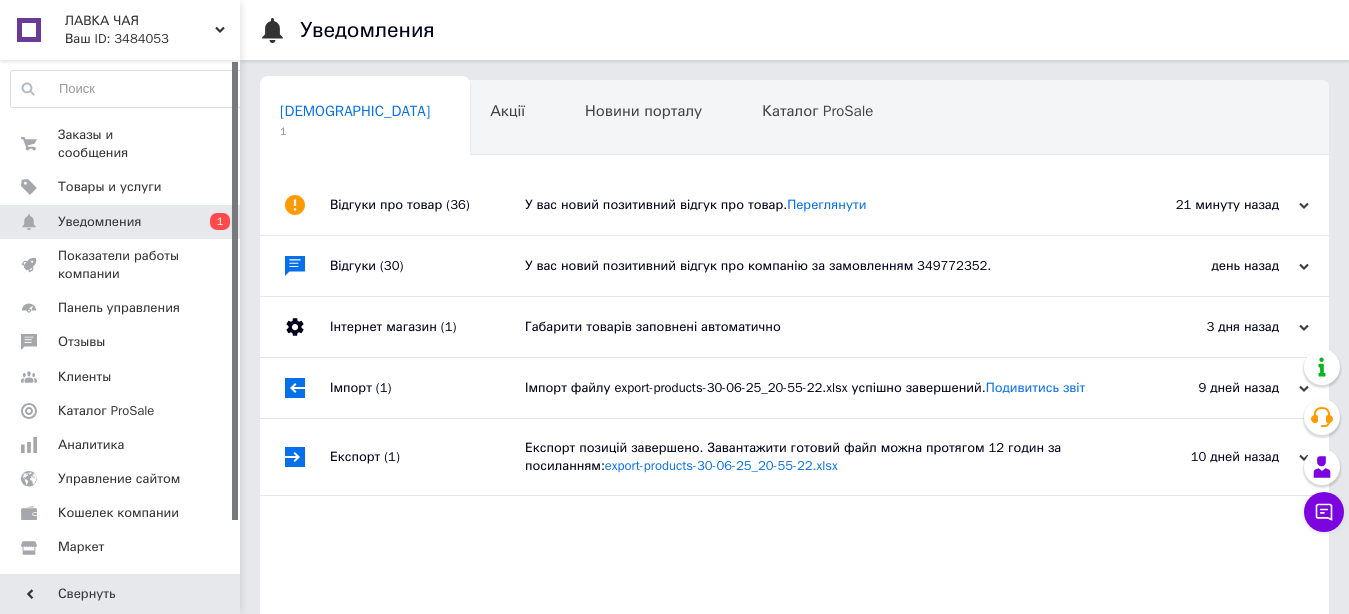 click on "У вас новий позитивний відгук про товар.  [GEOGRAPHIC_DATA]" at bounding box center (817, 205) 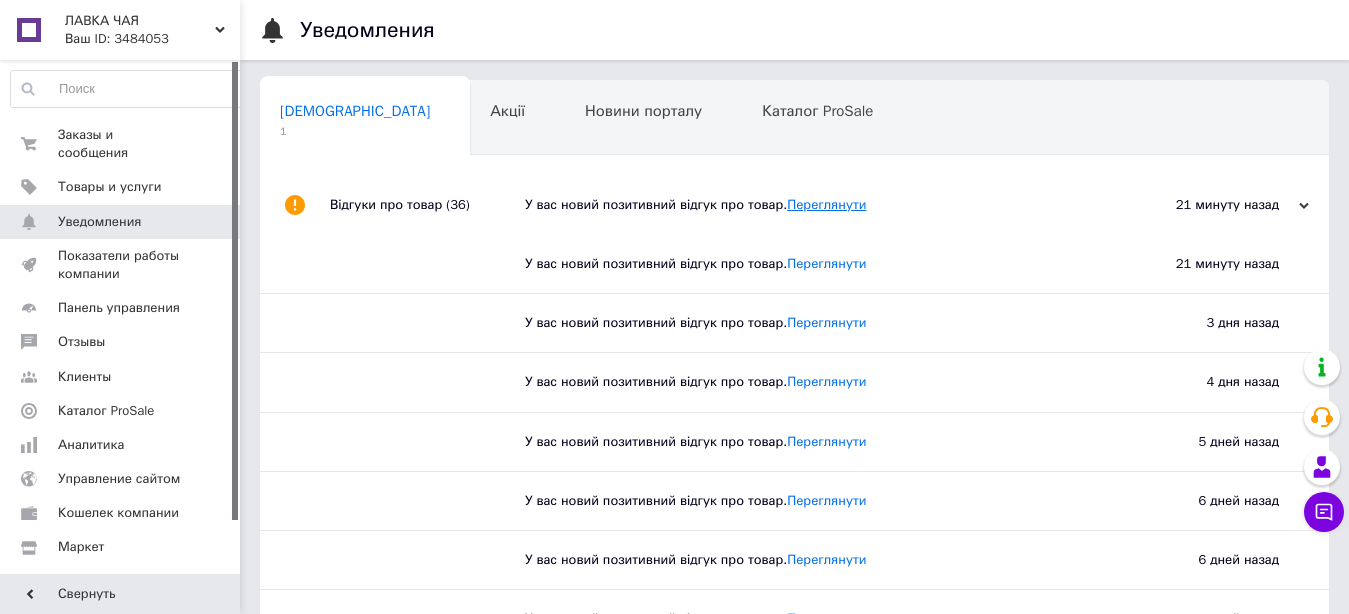click on "Переглянути" at bounding box center (826, 204) 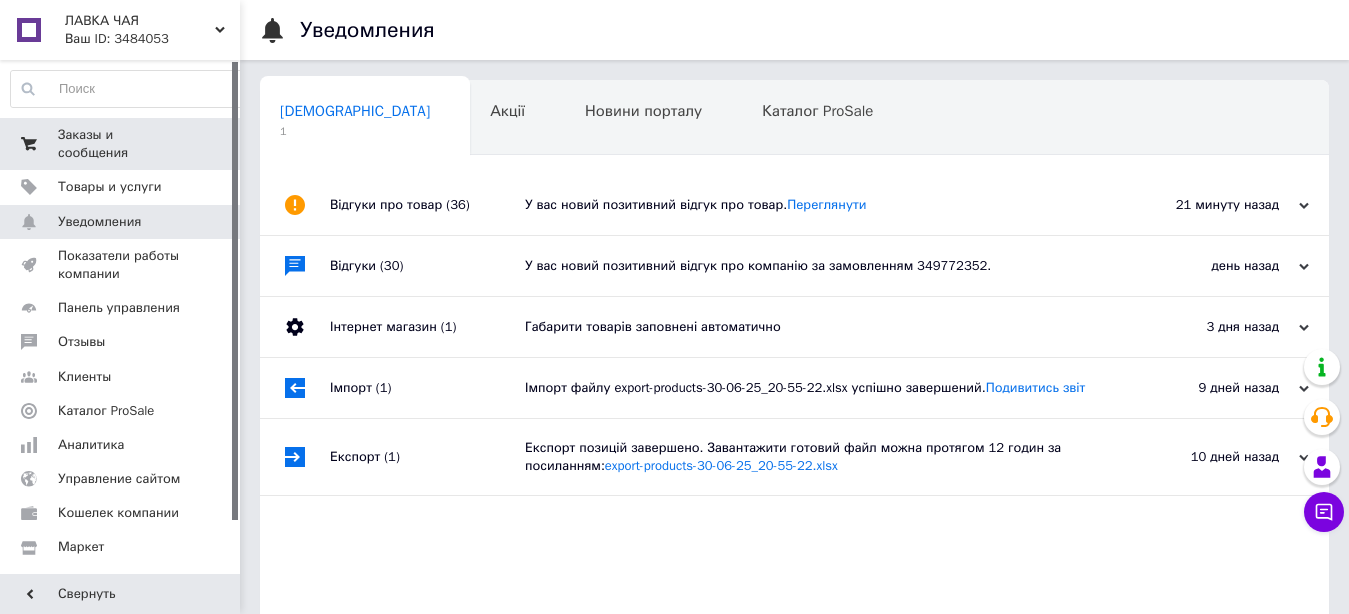 click on "Заказы и сообщения" at bounding box center [121, 144] 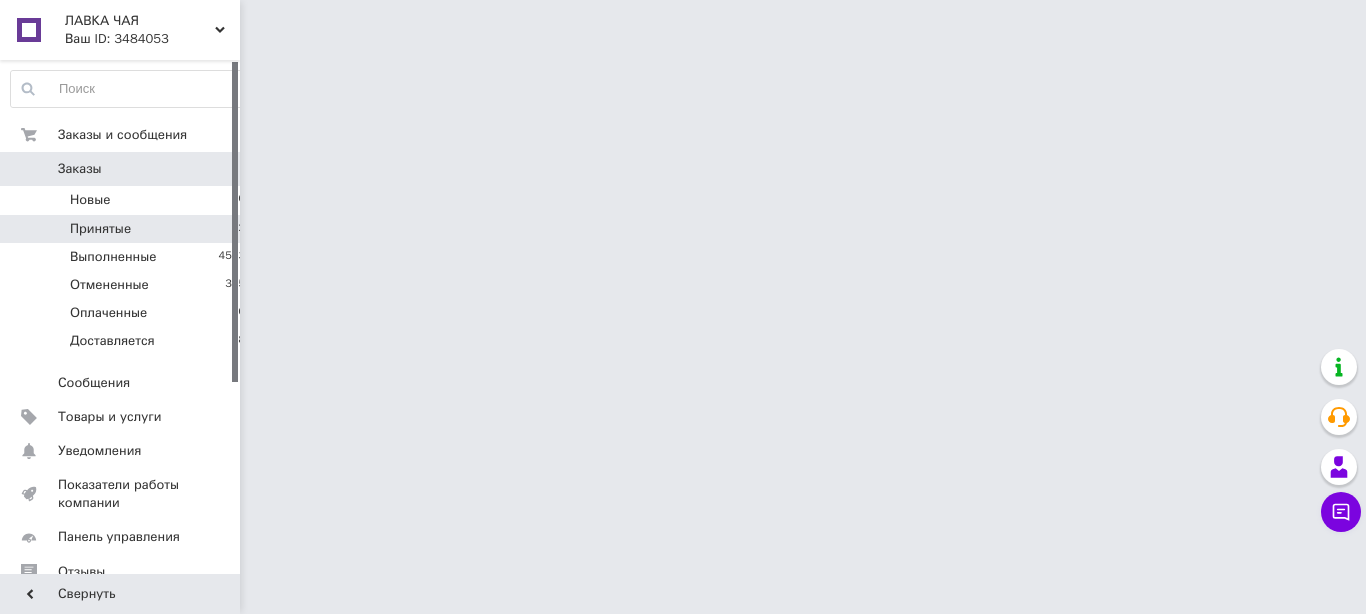 click on "Принятые" at bounding box center (100, 229) 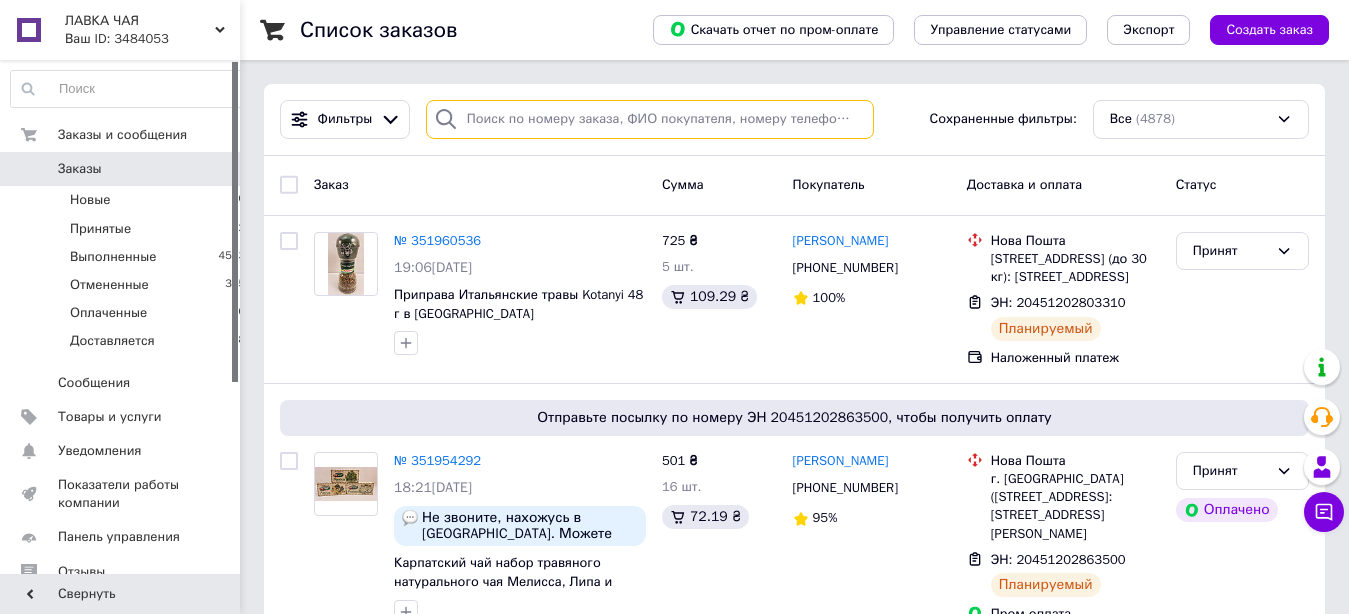 paste on "350270026" 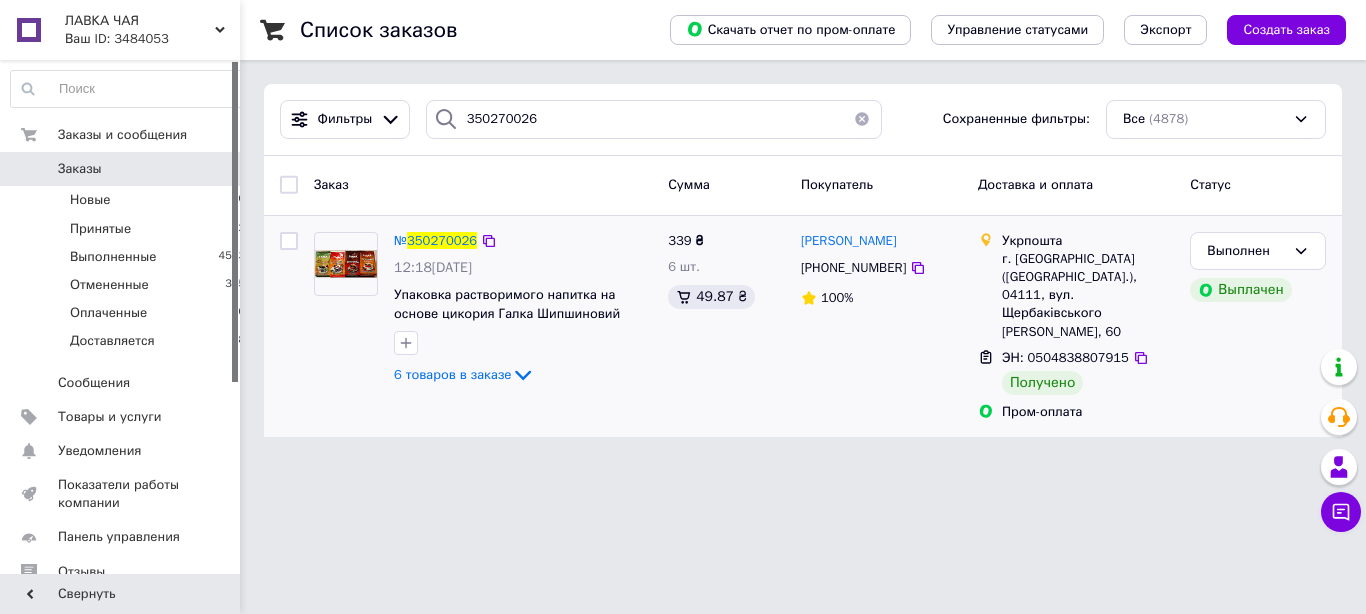 drag, startPoint x: 924, startPoint y: 245, endPoint x: 797, endPoint y: 245, distance: 127 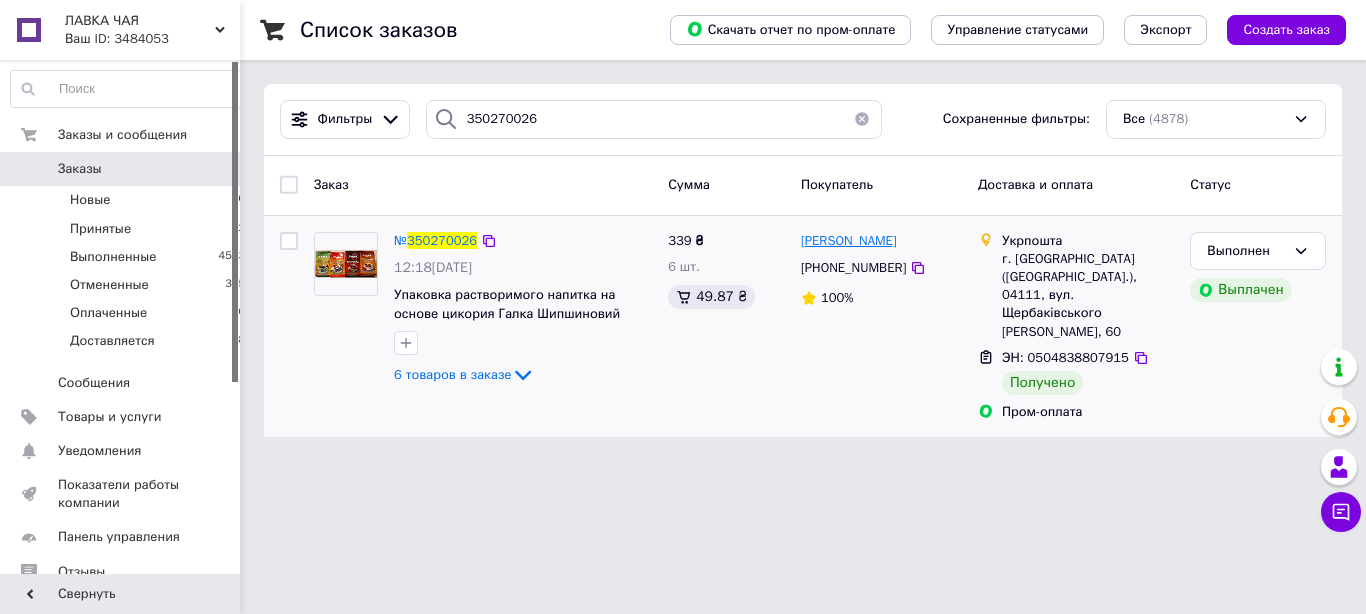copy on "[PERSON_NAME]" 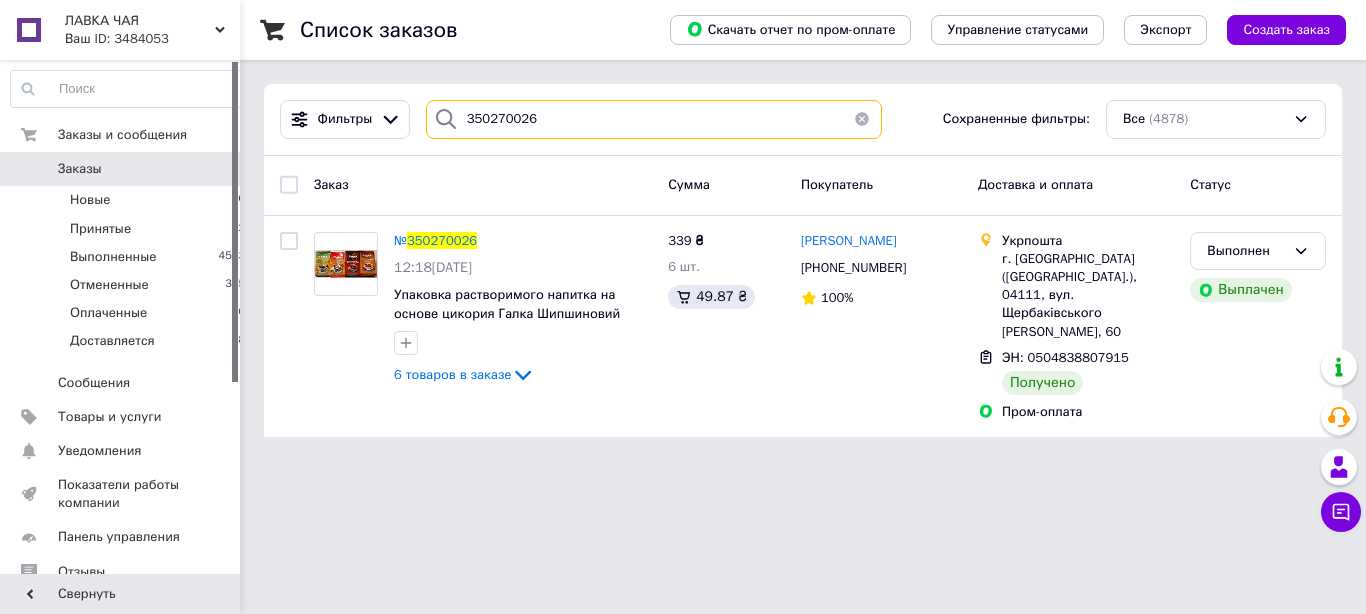 drag, startPoint x: 550, startPoint y: 120, endPoint x: 430, endPoint y: 128, distance: 120.26637 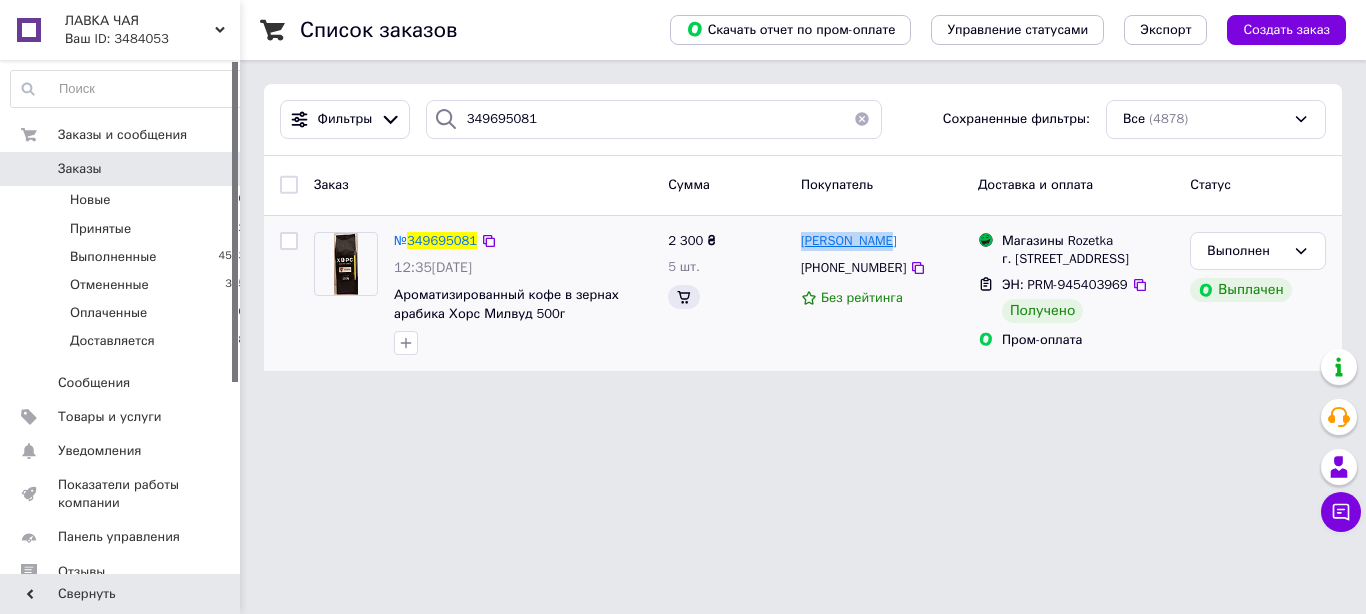 drag, startPoint x: 892, startPoint y: 243, endPoint x: 802, endPoint y: 243, distance: 90 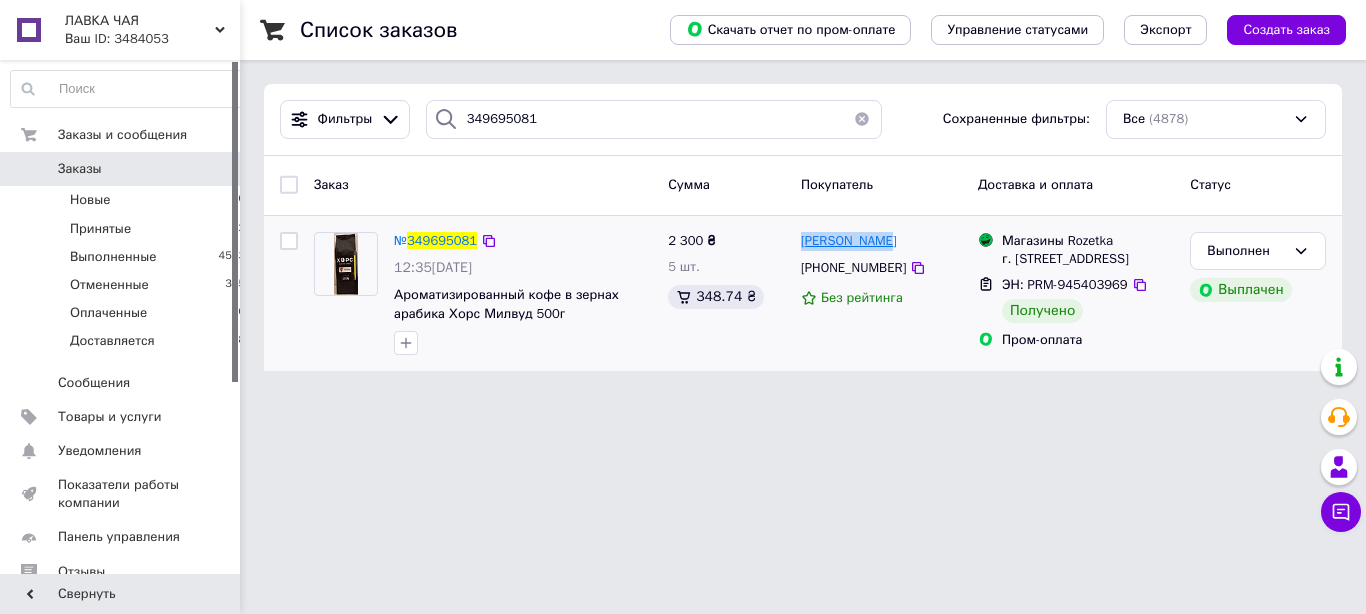 copy on "[PERSON_NAME]" 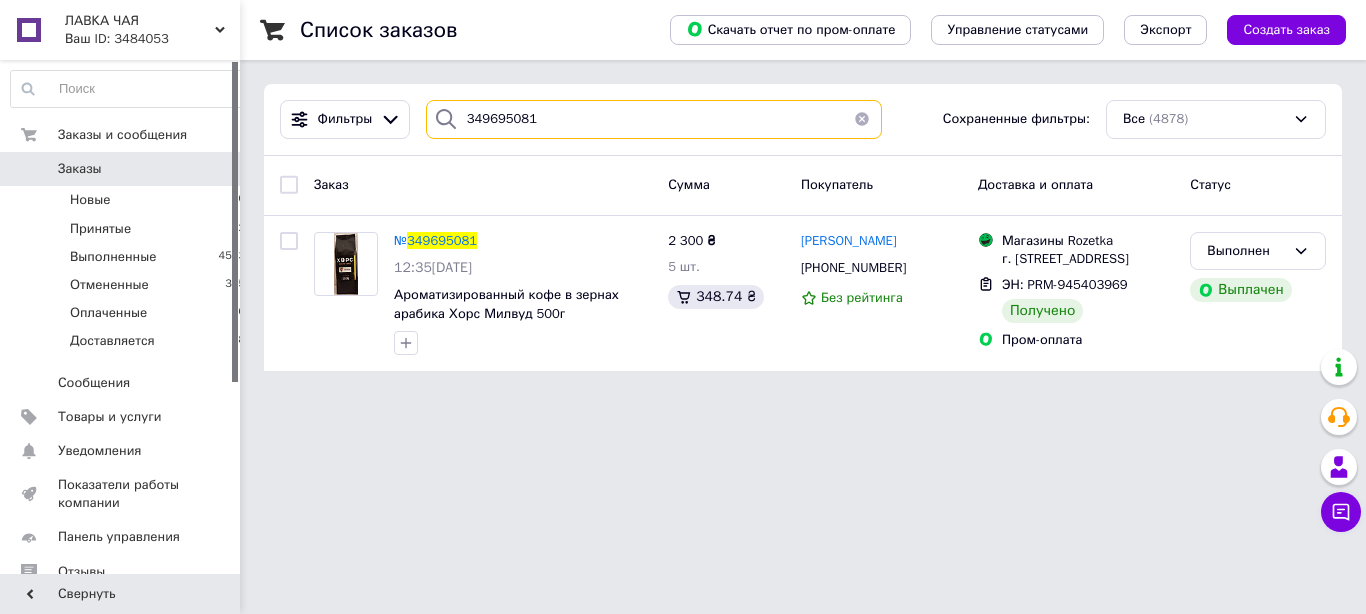 drag, startPoint x: 547, startPoint y: 114, endPoint x: 431, endPoint y: 120, distance: 116.15507 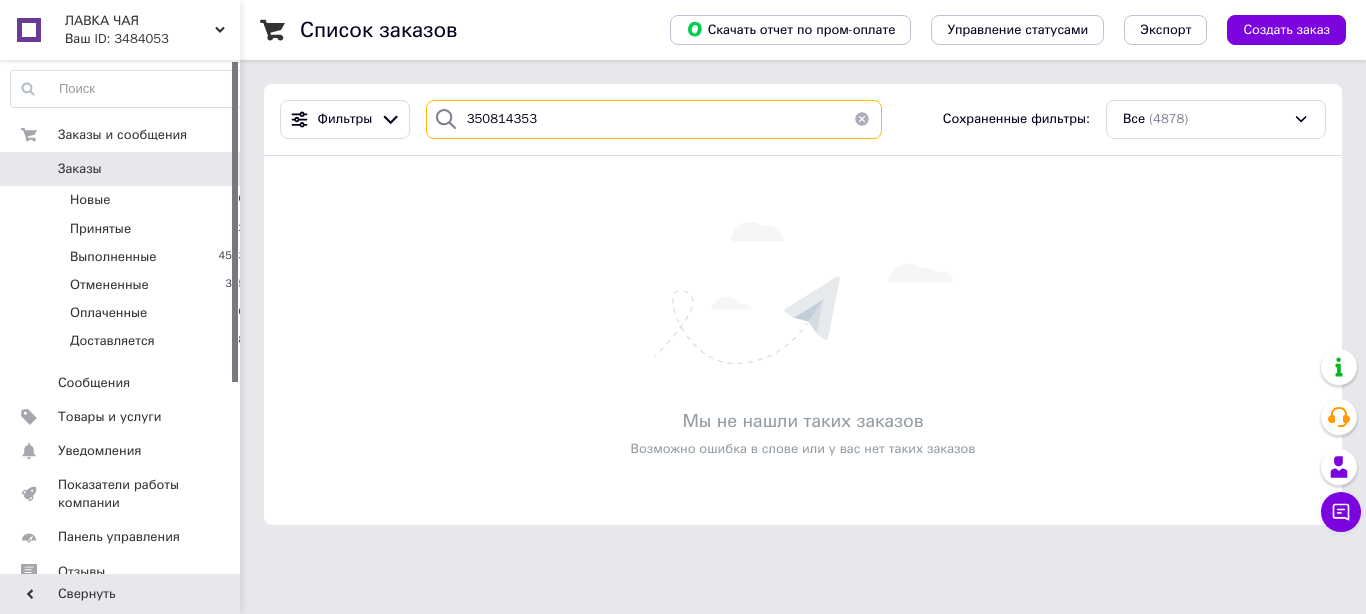 drag, startPoint x: 556, startPoint y: 117, endPoint x: 428, endPoint y: 116, distance: 128.0039 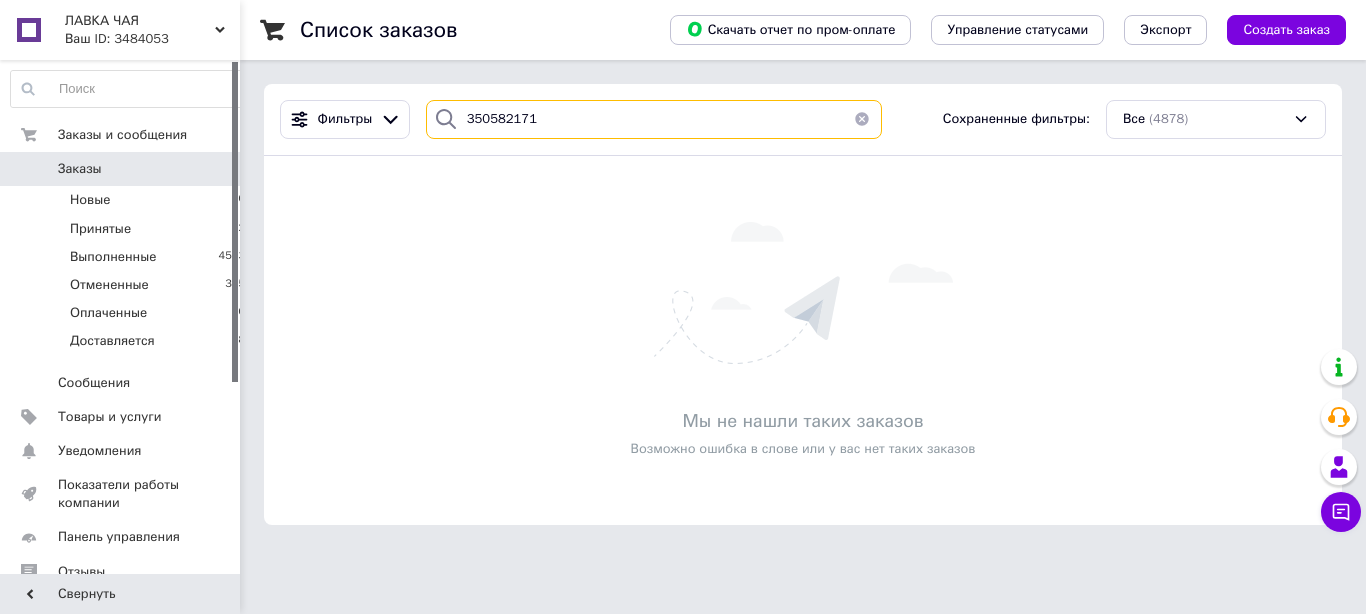 drag, startPoint x: 552, startPoint y: 117, endPoint x: 403, endPoint y: 114, distance: 149.0302 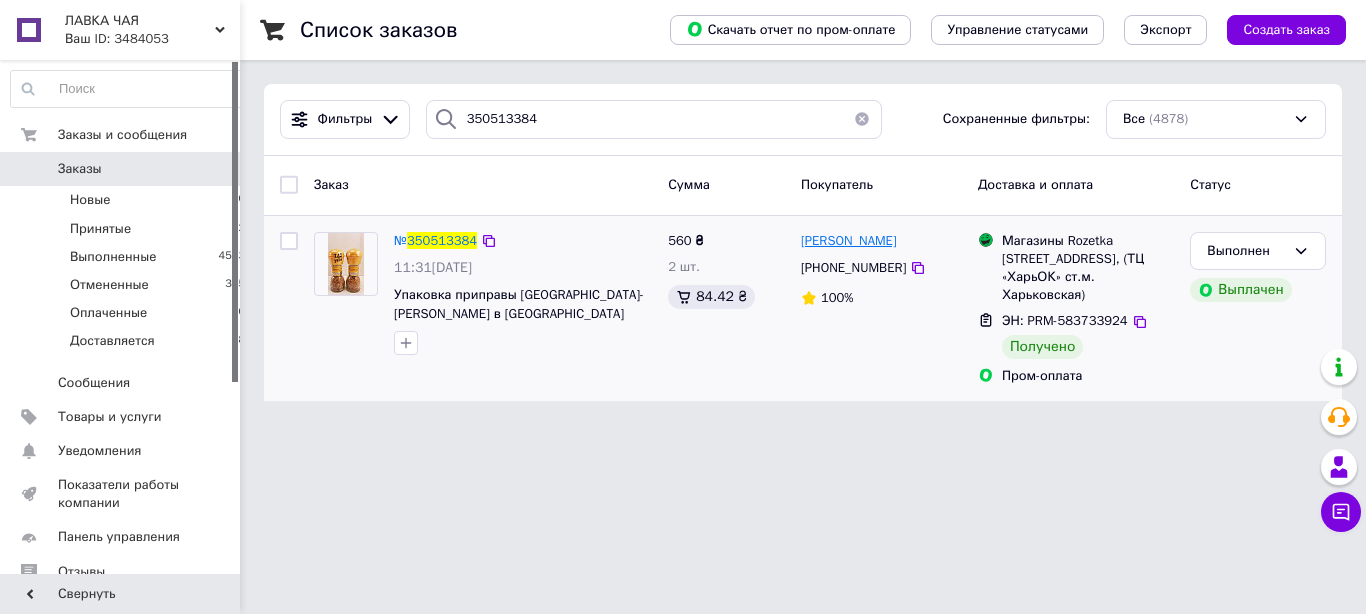 drag, startPoint x: 917, startPoint y: 242, endPoint x: 802, endPoint y: 242, distance: 115 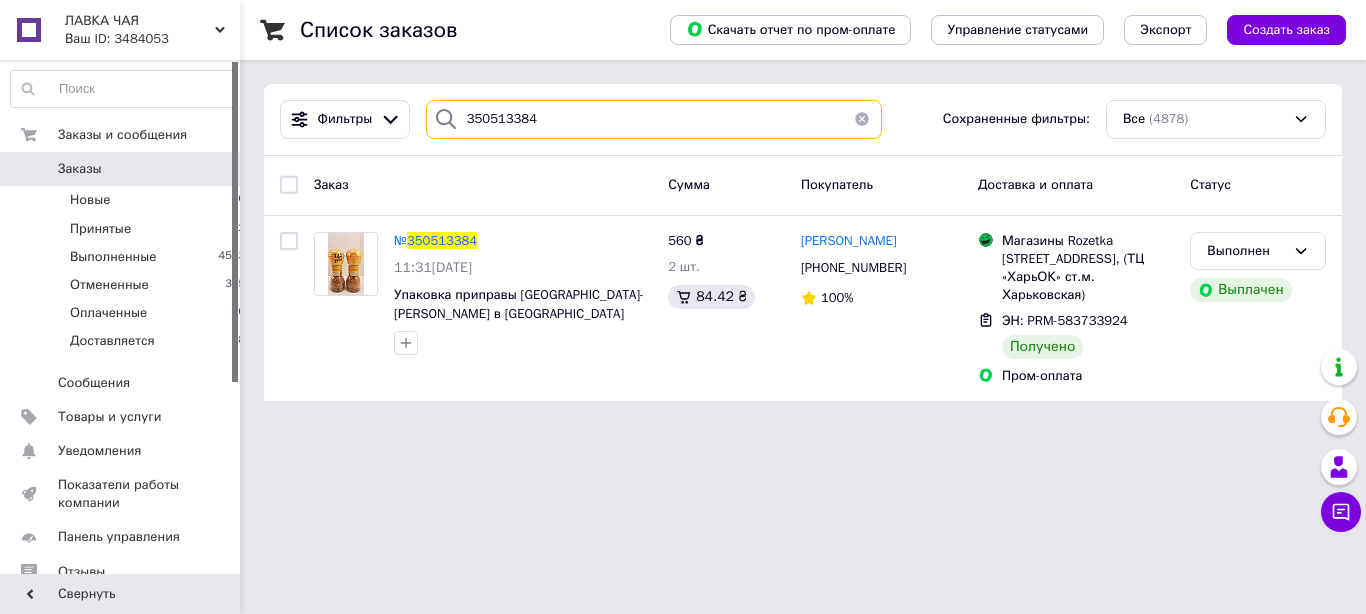 drag, startPoint x: 555, startPoint y: 128, endPoint x: 467, endPoint y: 121, distance: 88.27797 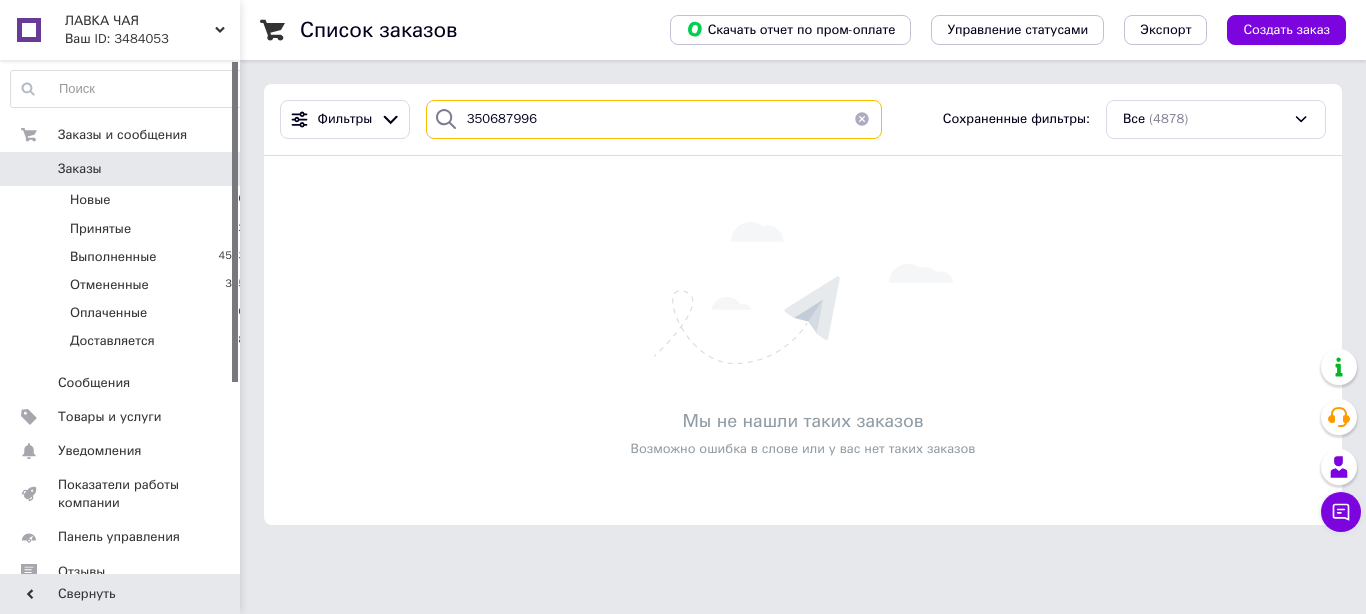drag, startPoint x: 549, startPoint y: 119, endPoint x: 465, endPoint y: 126, distance: 84.29116 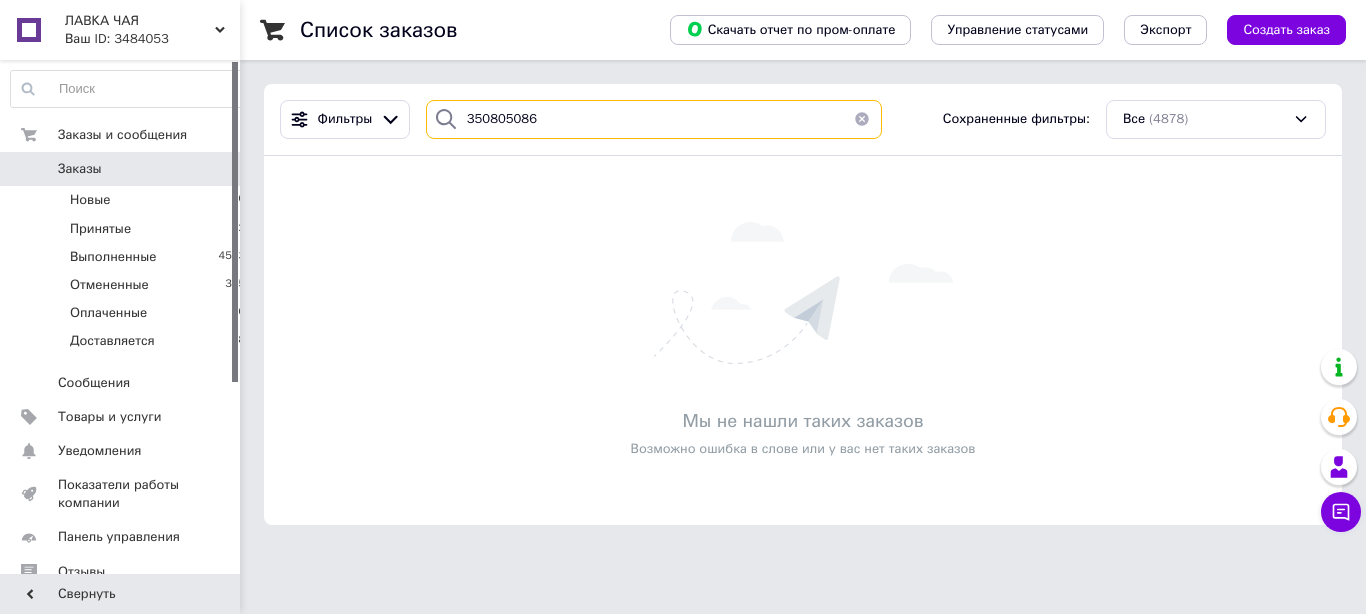 drag, startPoint x: 535, startPoint y: 128, endPoint x: 455, endPoint y: 113, distance: 81.394104 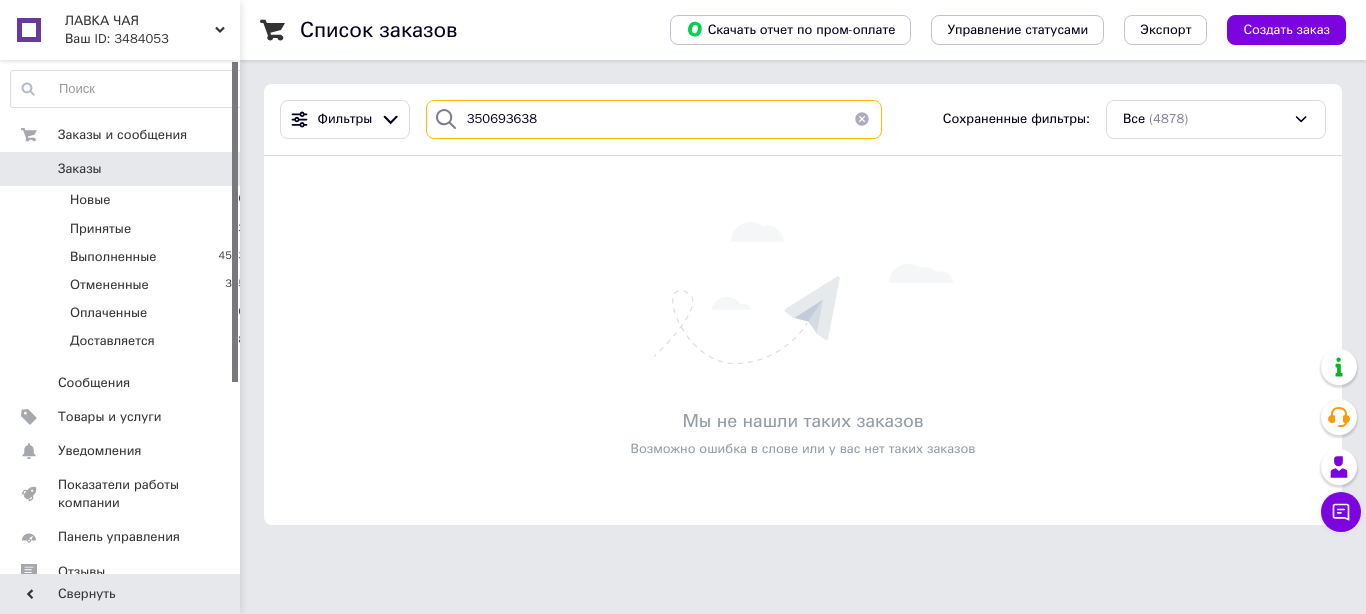 drag, startPoint x: 558, startPoint y: 113, endPoint x: 431, endPoint y: 114, distance: 127.00394 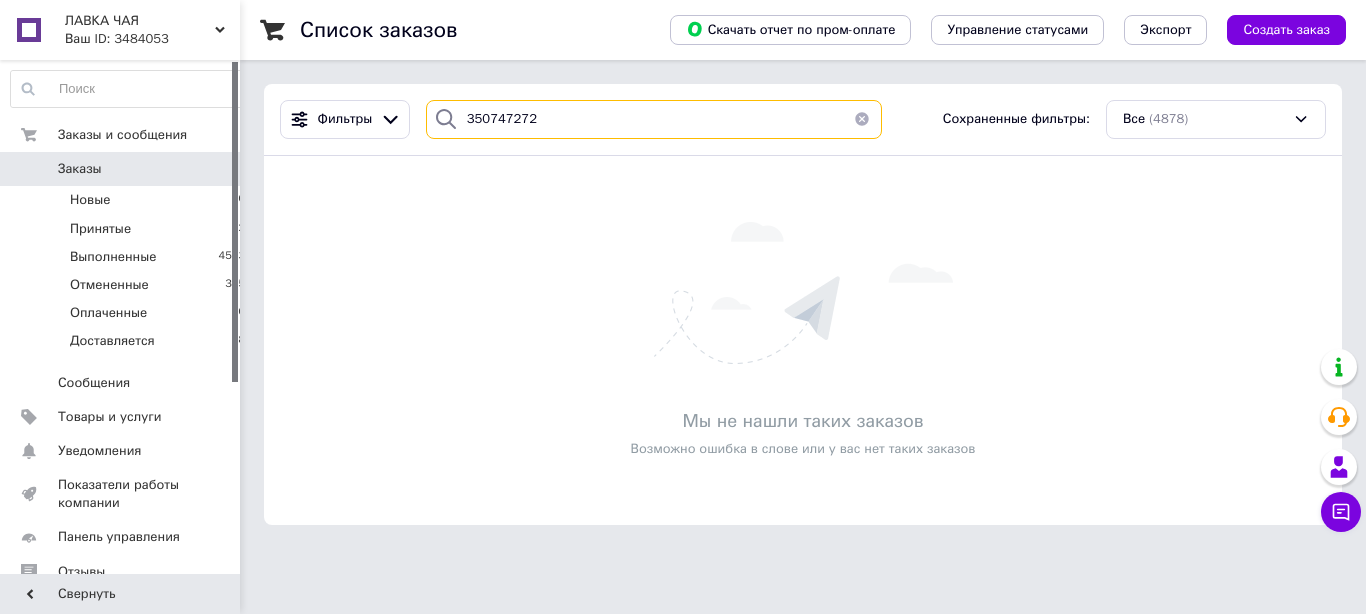 drag, startPoint x: 548, startPoint y: 123, endPoint x: 410, endPoint y: 116, distance: 138.17743 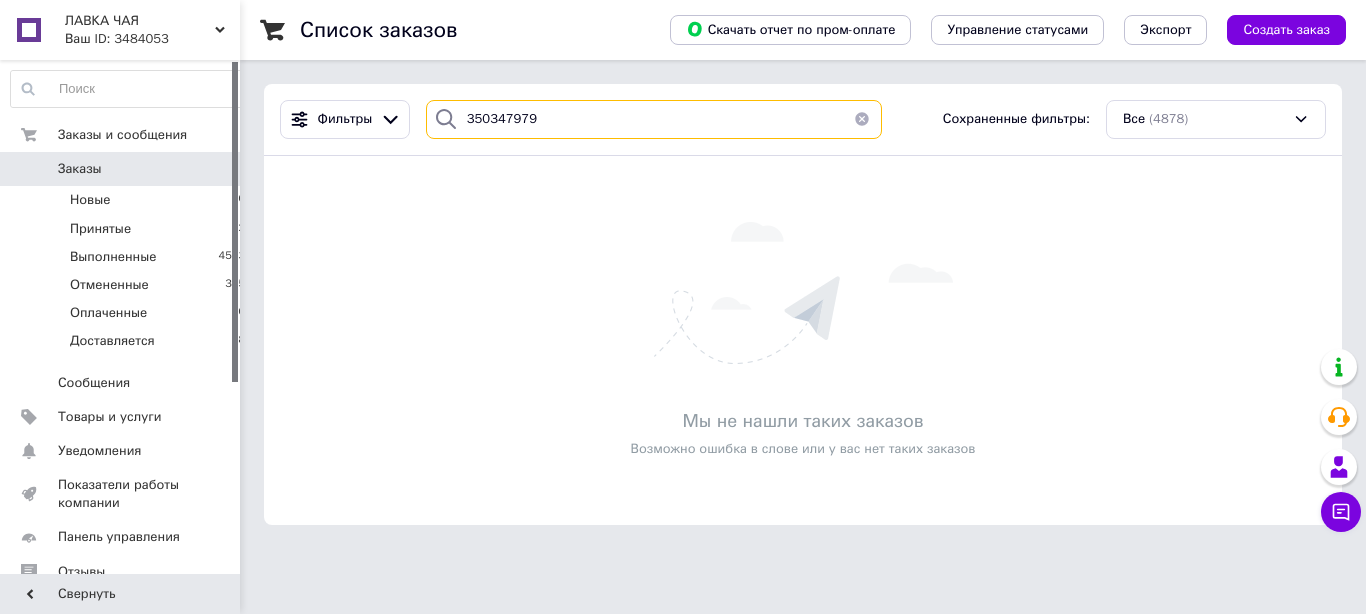 drag, startPoint x: 537, startPoint y: 122, endPoint x: 444, endPoint y: 123, distance: 93.00538 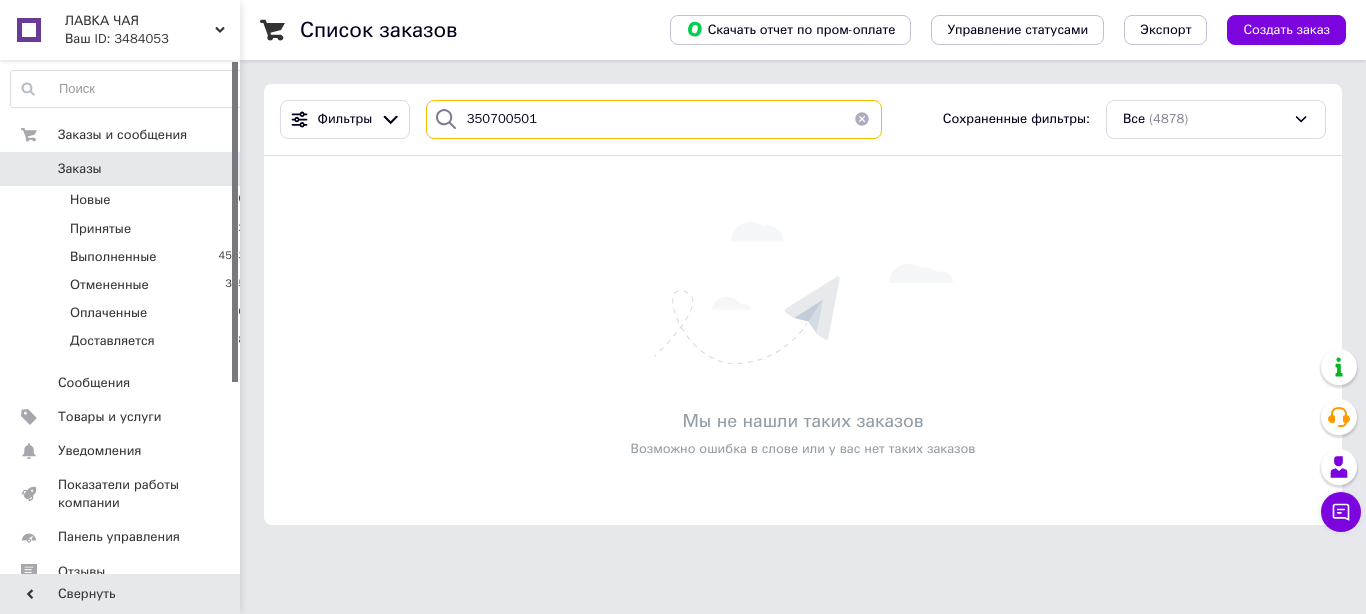 drag, startPoint x: 550, startPoint y: 126, endPoint x: 425, endPoint y: 117, distance: 125.32358 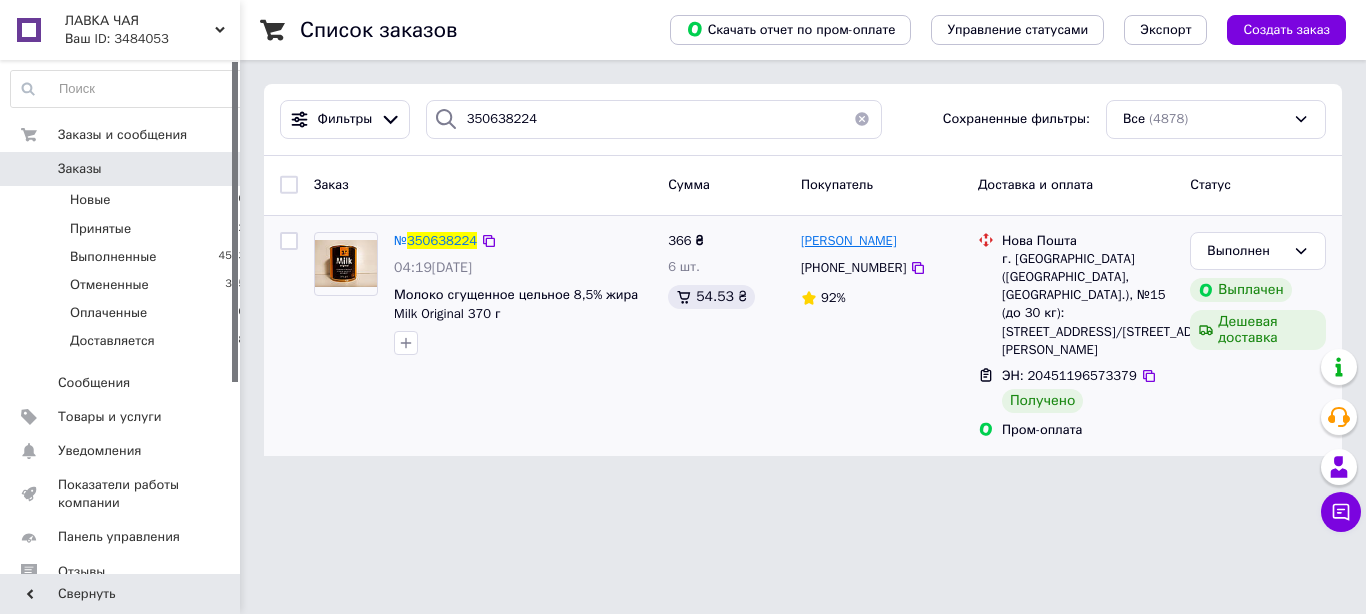 drag, startPoint x: 913, startPoint y: 247, endPoint x: 801, endPoint y: 248, distance: 112.00446 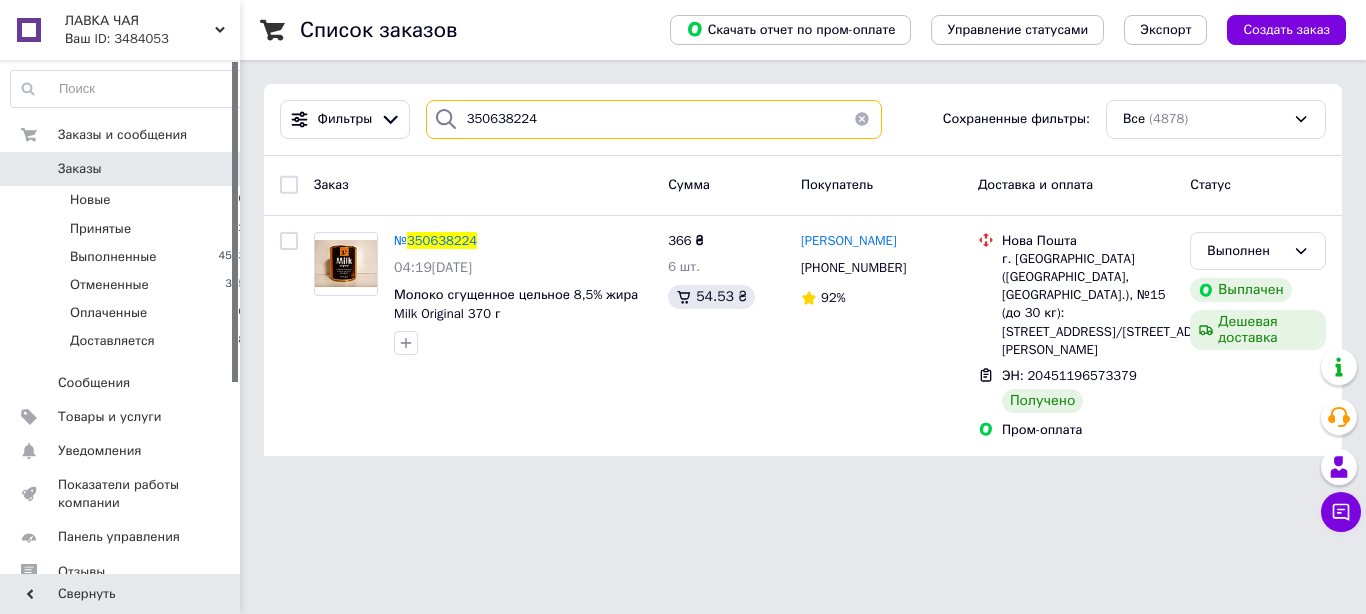 drag, startPoint x: 533, startPoint y: 121, endPoint x: 427, endPoint y: 127, distance: 106.16968 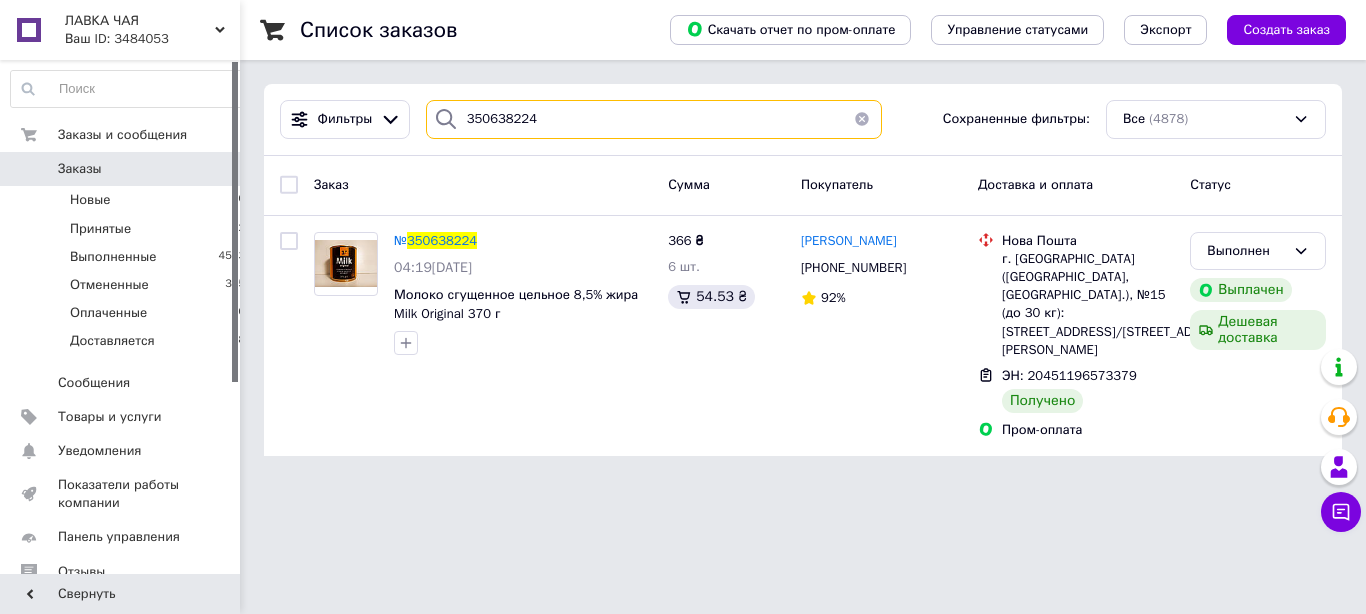 paste on "1008789" 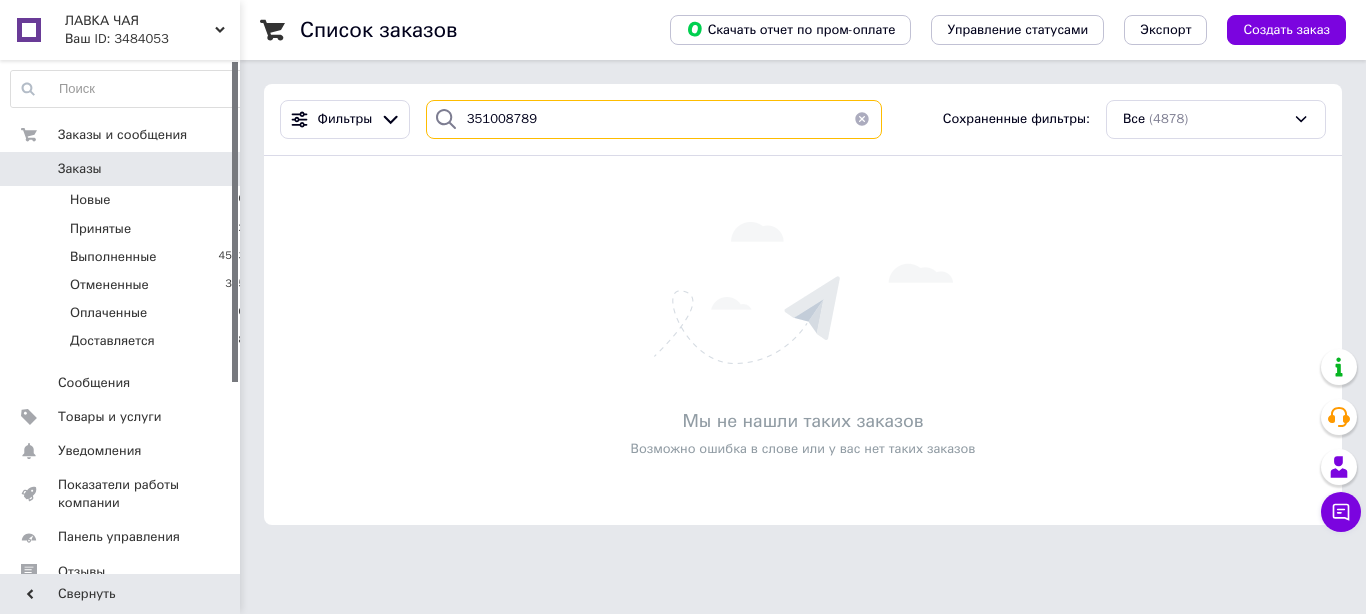drag, startPoint x: 539, startPoint y: 122, endPoint x: 442, endPoint y: 124, distance: 97.020615 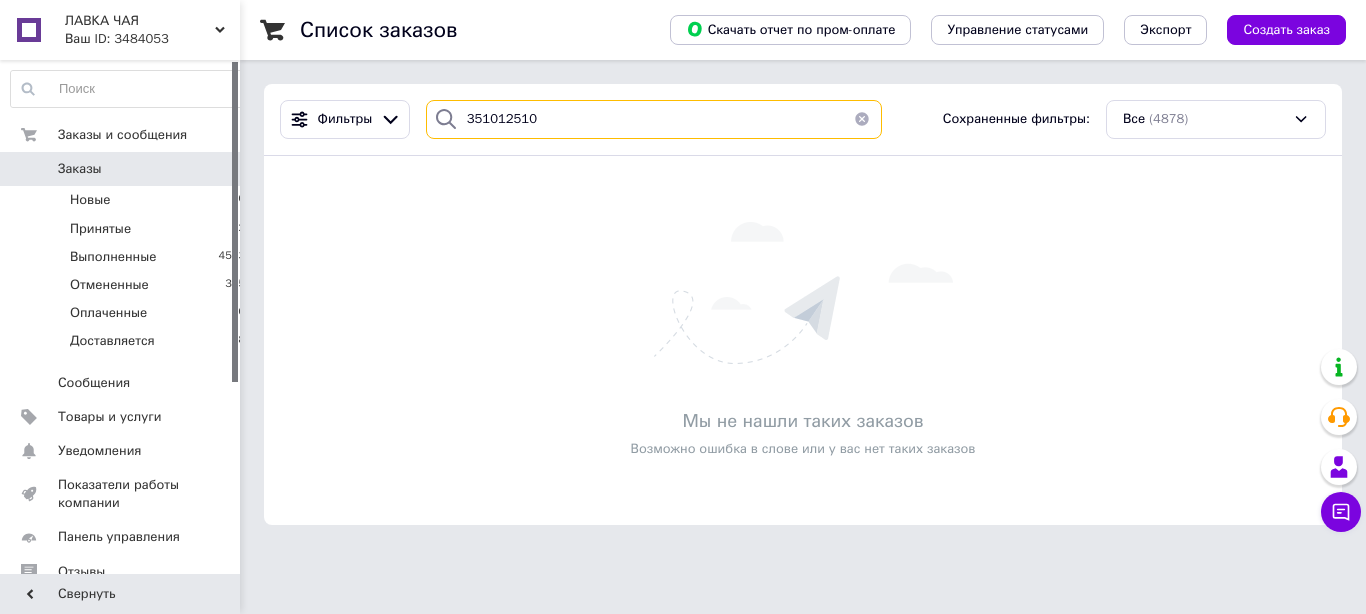 drag, startPoint x: 547, startPoint y: 121, endPoint x: 439, endPoint y: 121, distance: 108 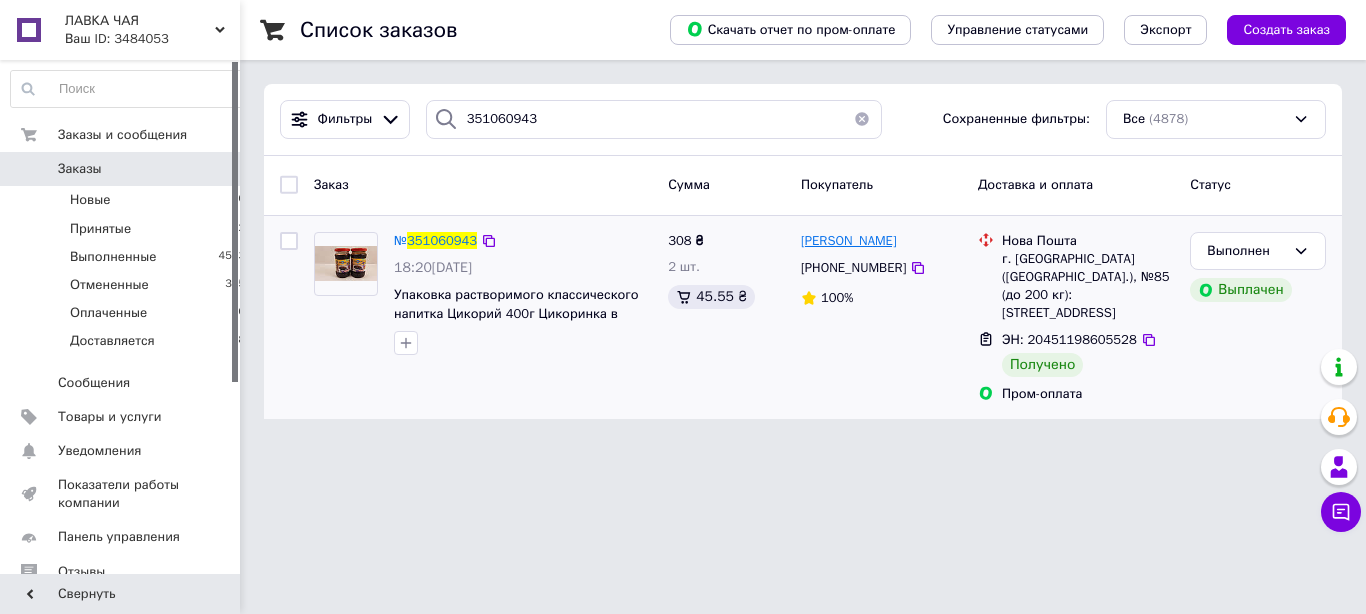 drag, startPoint x: 907, startPoint y: 244, endPoint x: 804, endPoint y: 247, distance: 103.04368 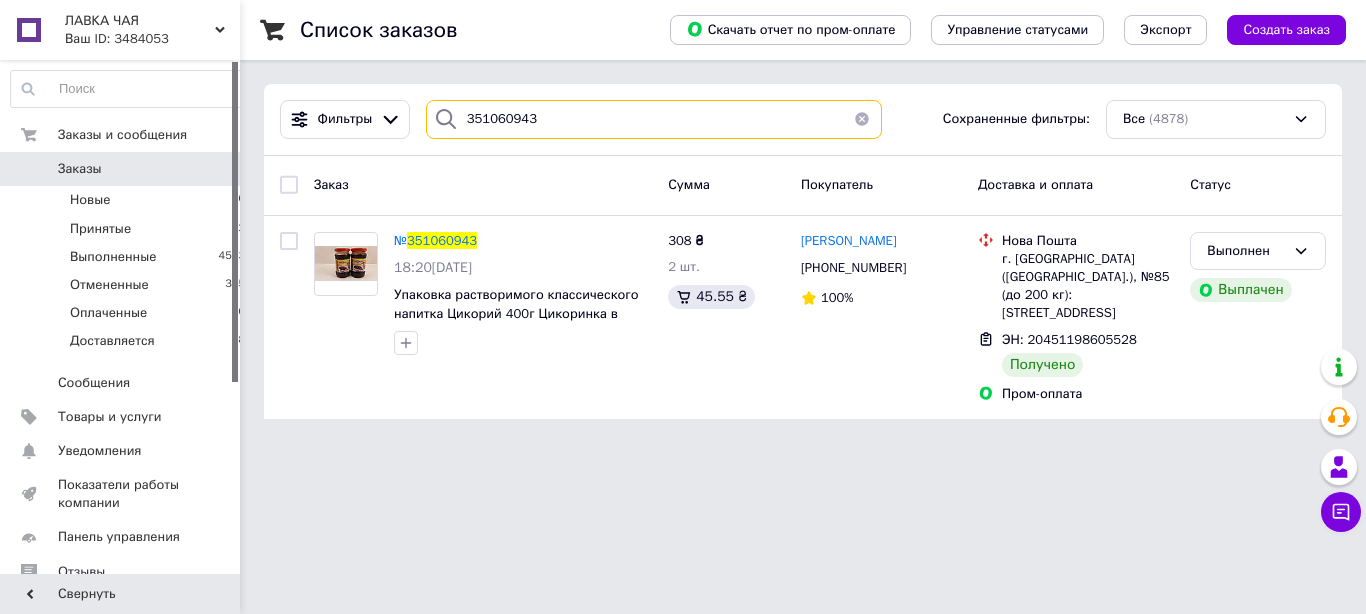 drag, startPoint x: 539, startPoint y: 122, endPoint x: 441, endPoint y: 123, distance: 98.005104 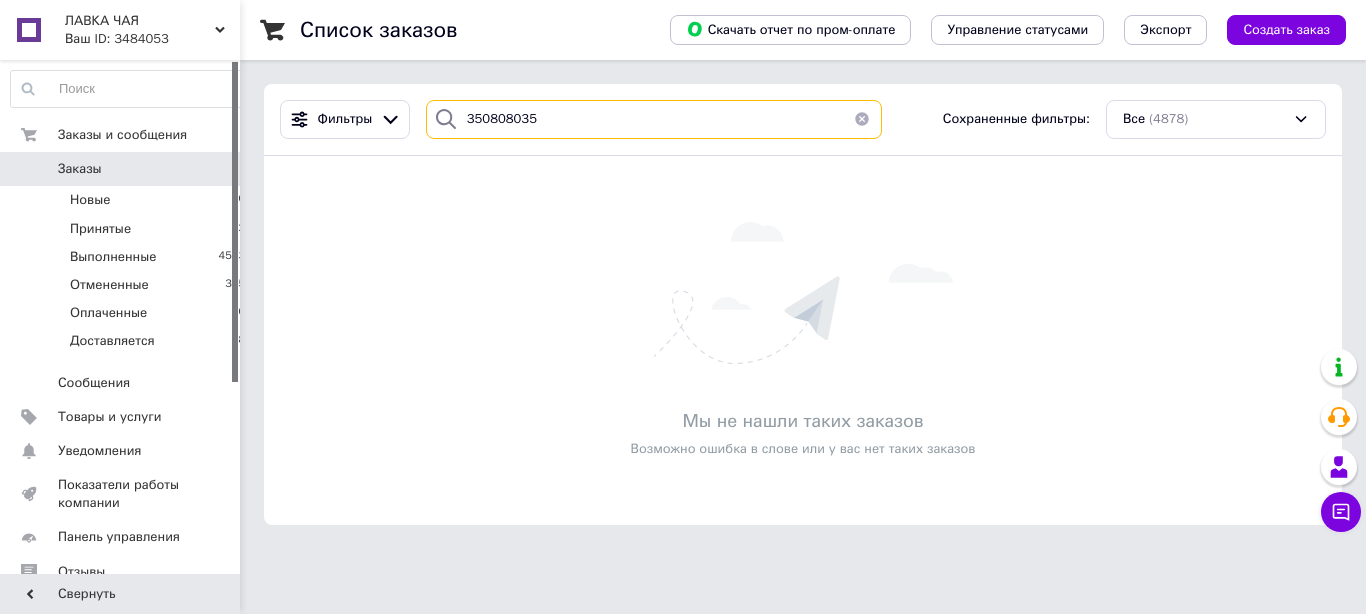 drag, startPoint x: 552, startPoint y: 117, endPoint x: 442, endPoint y: 112, distance: 110.11358 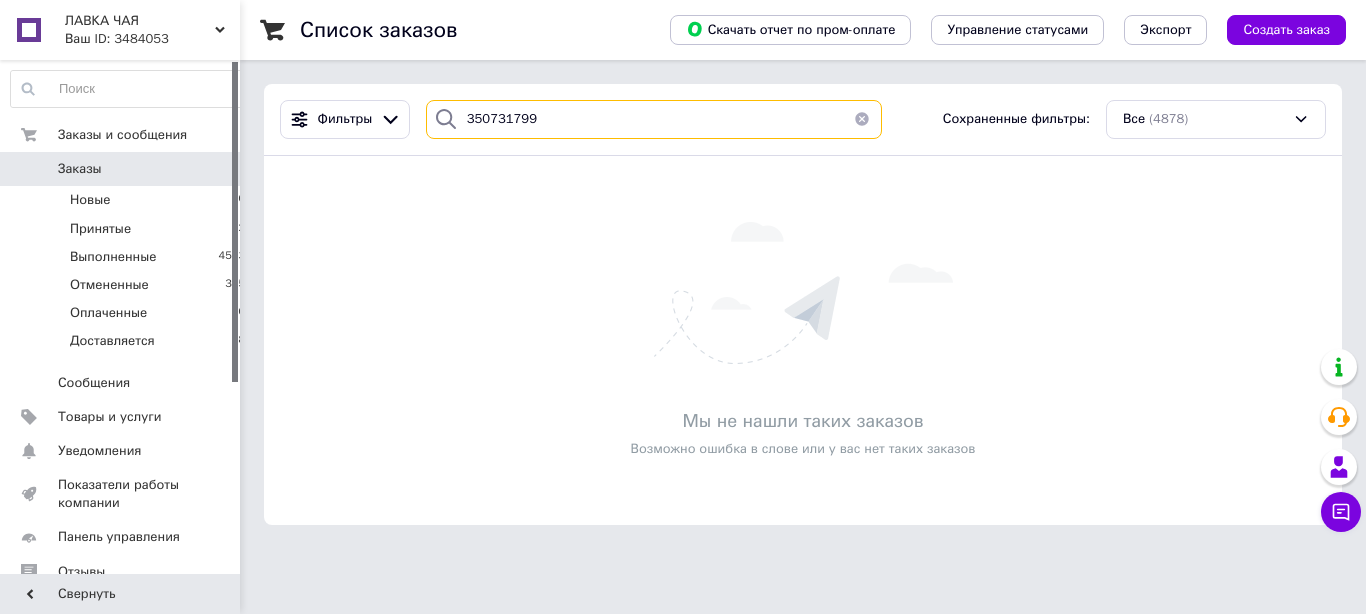 drag, startPoint x: 534, startPoint y: 116, endPoint x: 452, endPoint y: 126, distance: 82.607506 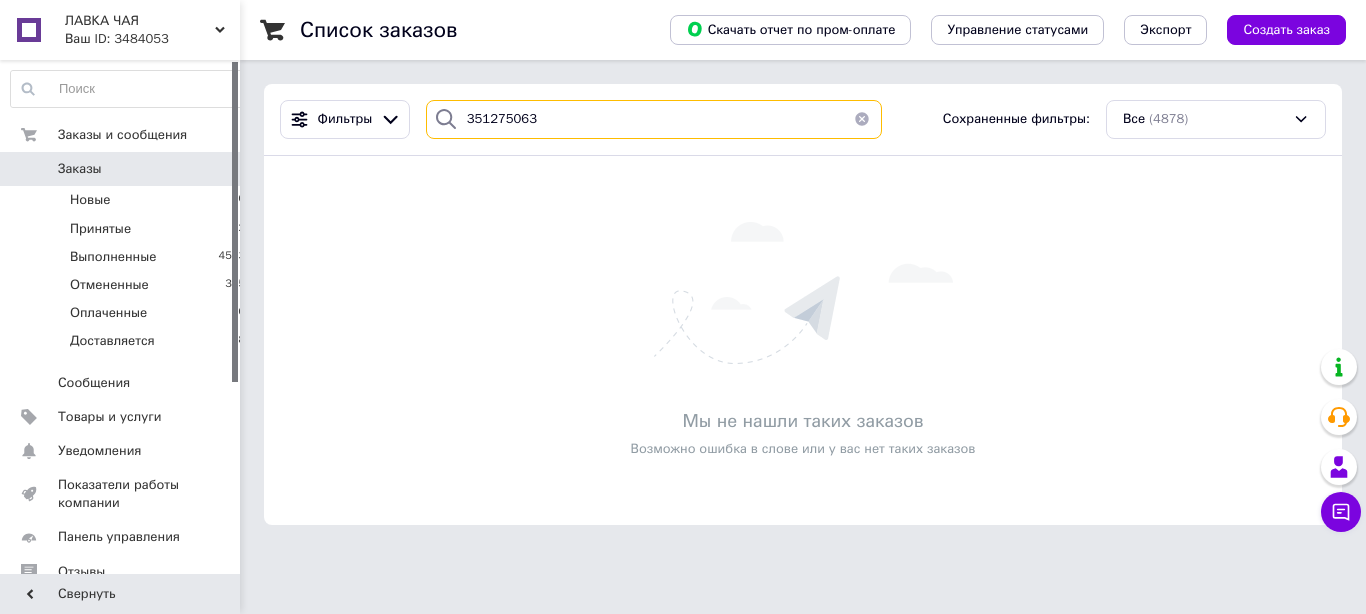 drag, startPoint x: 545, startPoint y: 108, endPoint x: 412, endPoint y: 117, distance: 133.30417 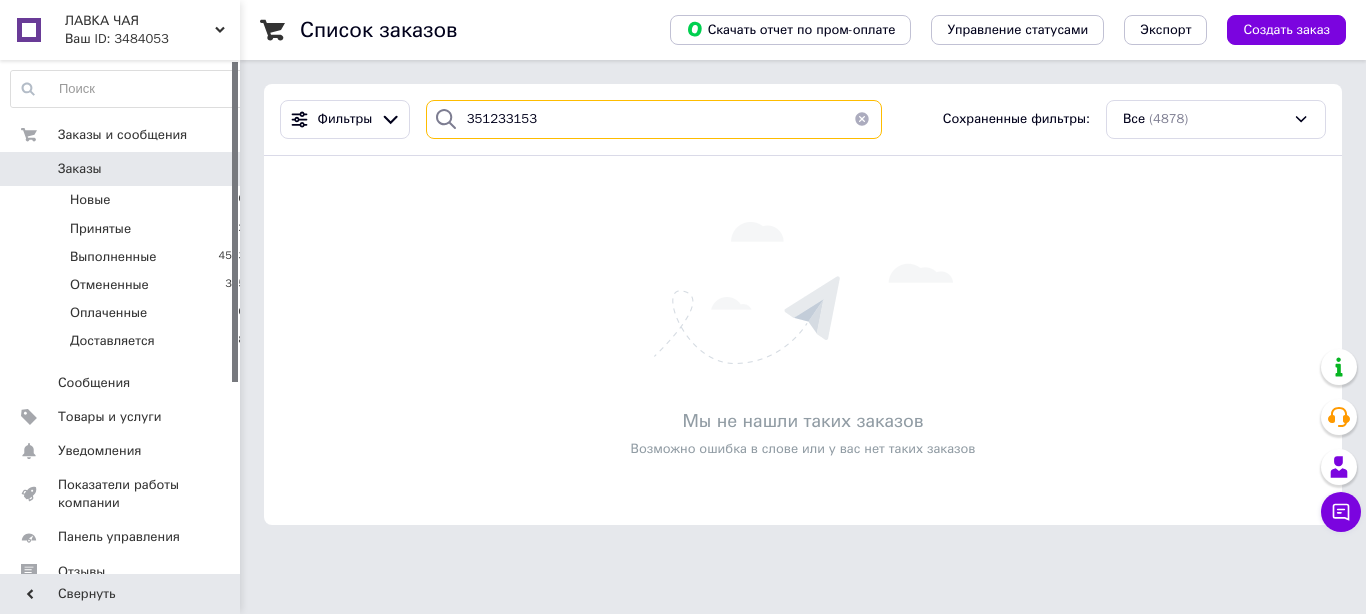 drag, startPoint x: 455, startPoint y: 112, endPoint x: 425, endPoint y: 109, distance: 30.149628 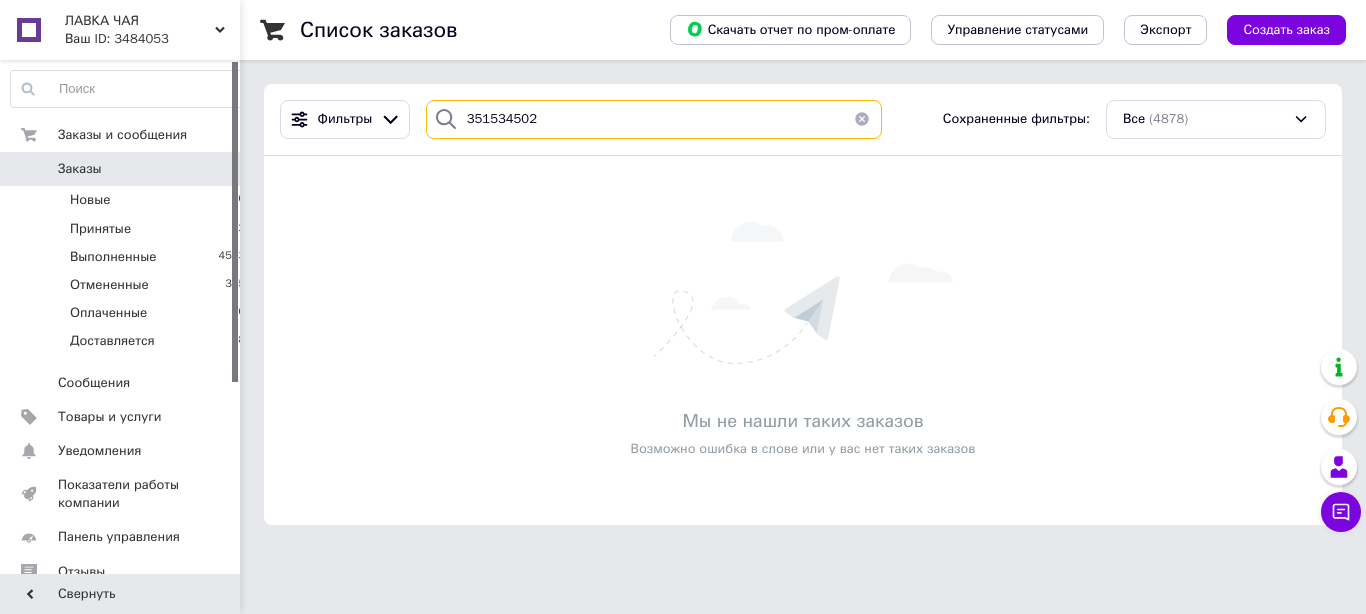 drag, startPoint x: 549, startPoint y: 123, endPoint x: 431, endPoint y: 116, distance: 118.20744 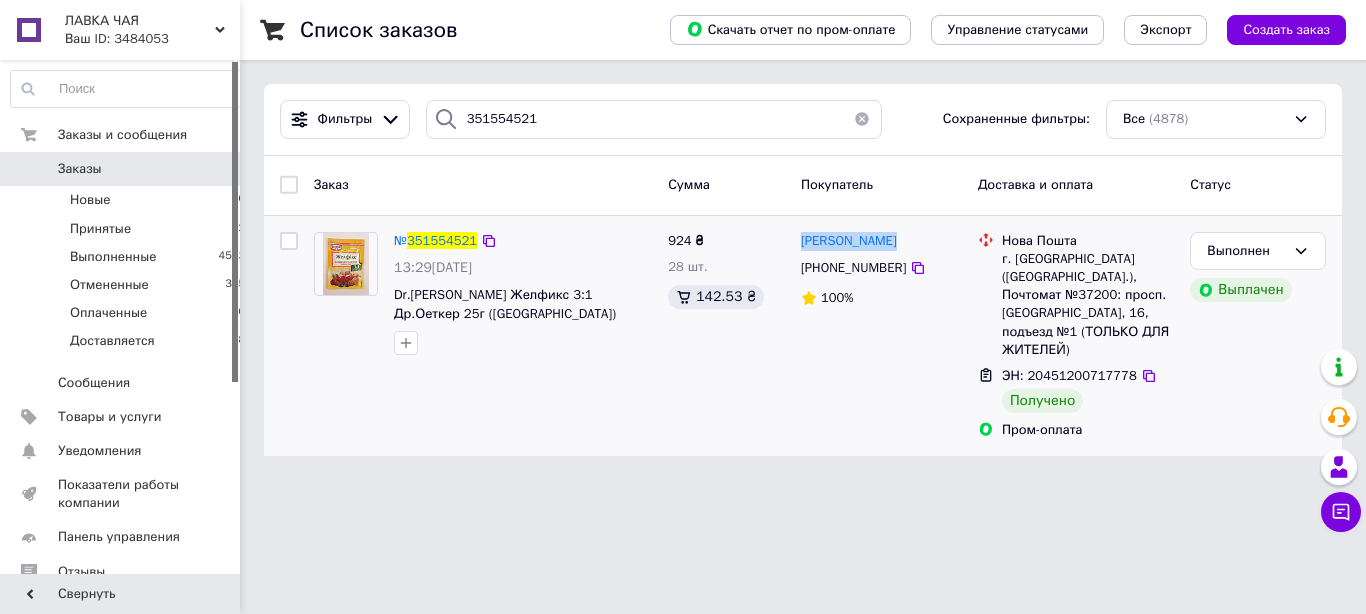 drag, startPoint x: 891, startPoint y: 244, endPoint x: 796, endPoint y: 243, distance: 95.005264 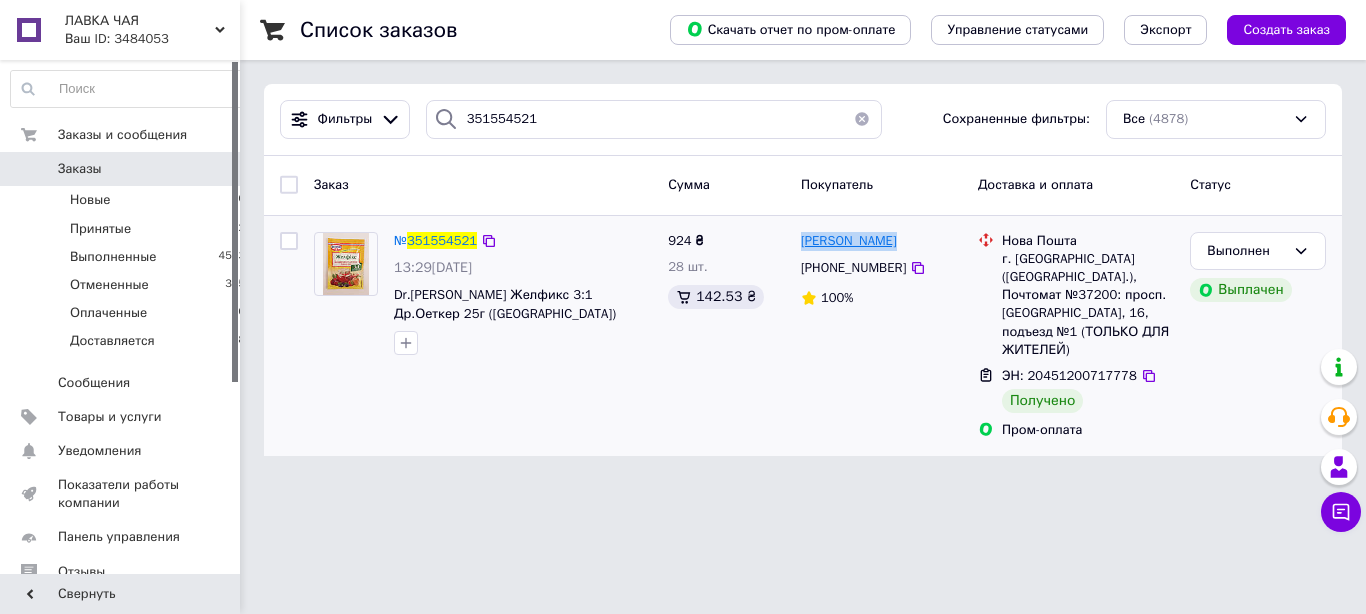 copy on "[PERSON_NAME]" 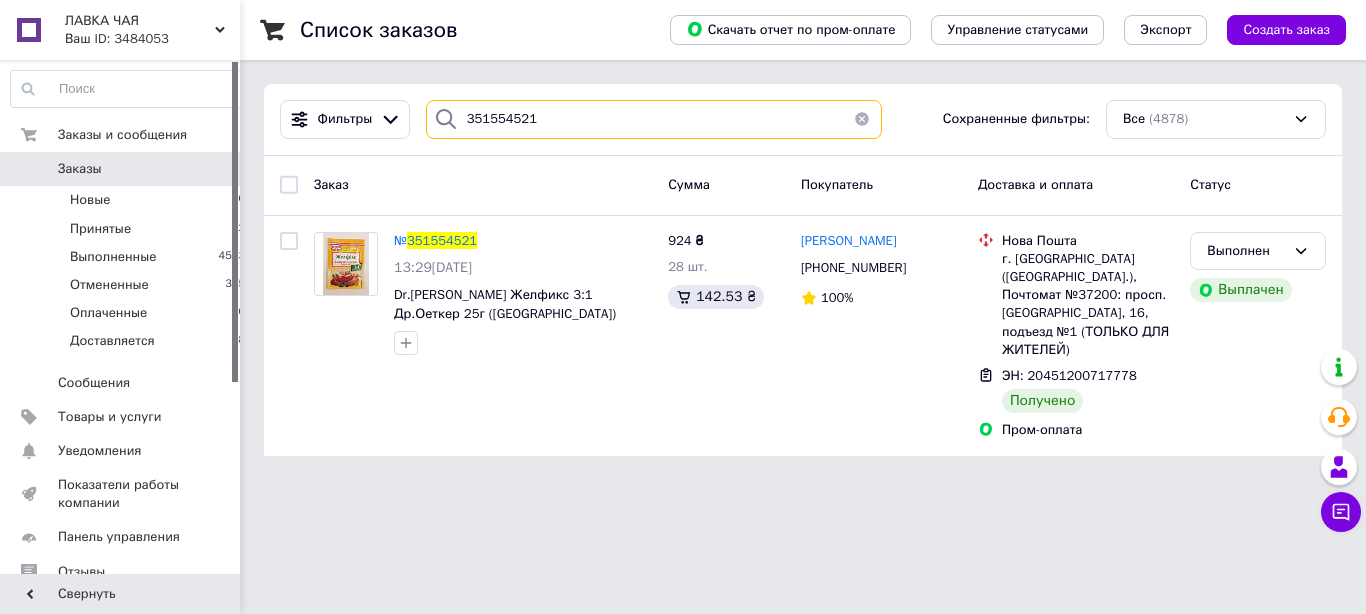 drag, startPoint x: 530, startPoint y: 115, endPoint x: 419, endPoint y: 115, distance: 111 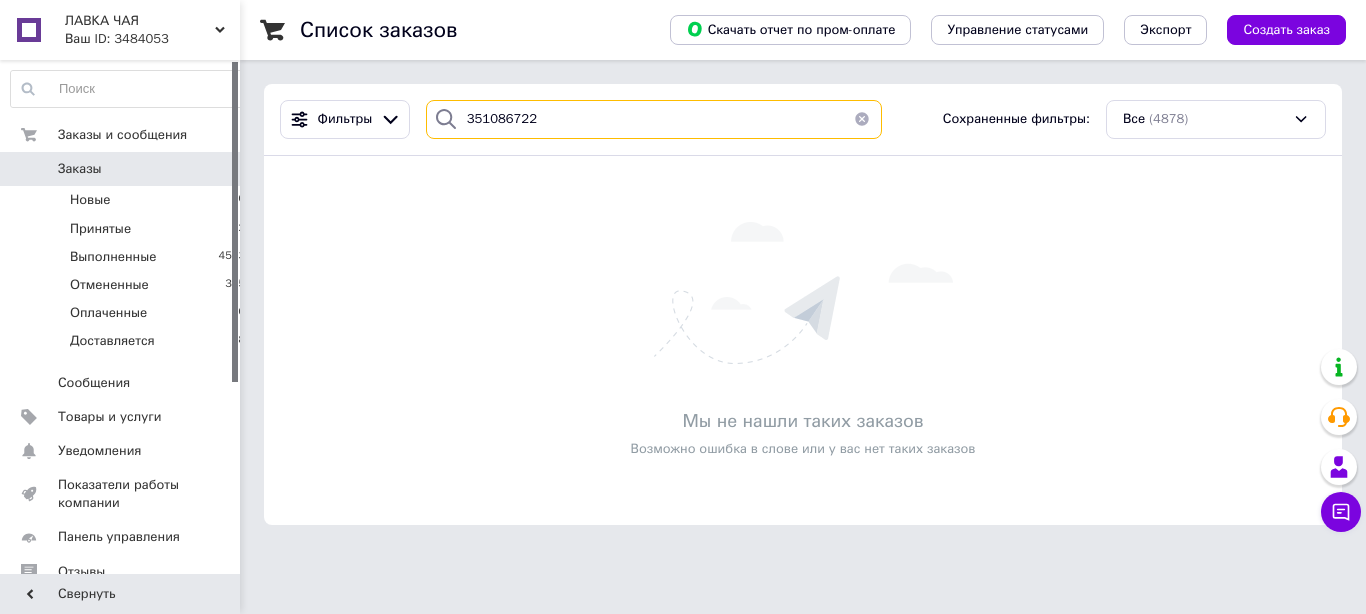 drag, startPoint x: 538, startPoint y: 118, endPoint x: 438, endPoint y: 118, distance: 100 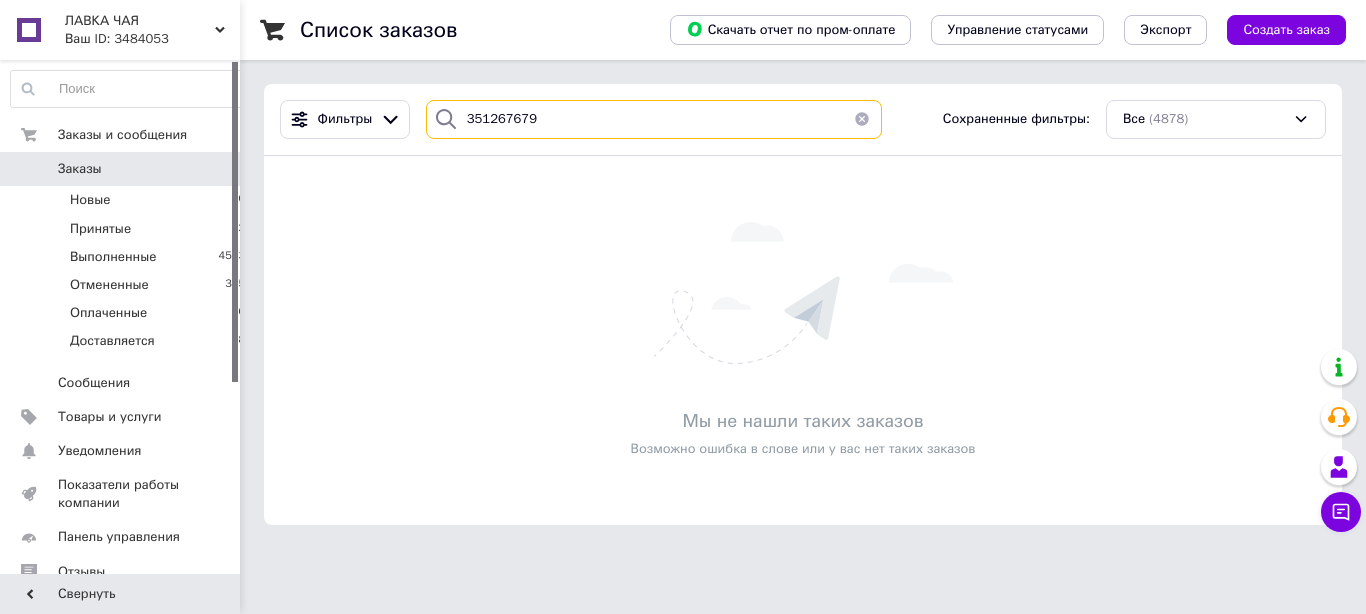 drag, startPoint x: 541, startPoint y: 107, endPoint x: 439, endPoint y: 114, distance: 102.239914 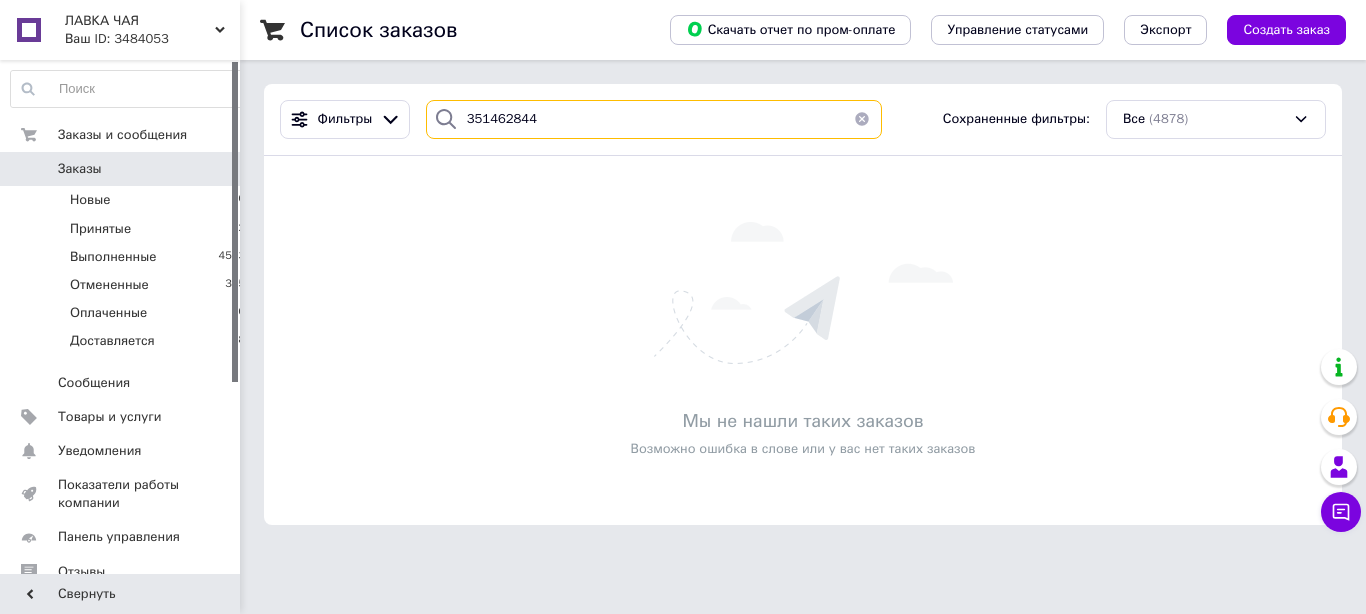 drag, startPoint x: 542, startPoint y: 118, endPoint x: 435, endPoint y: 126, distance: 107.298645 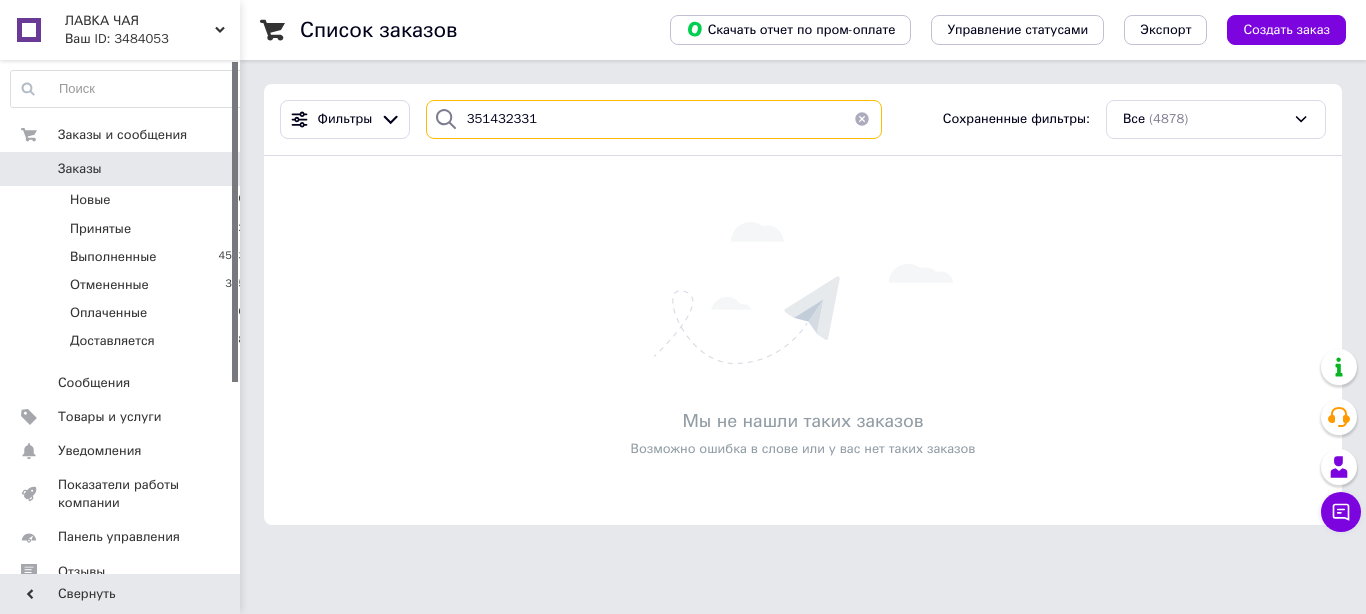 drag, startPoint x: 558, startPoint y: 122, endPoint x: 454, endPoint y: 110, distance: 104.69002 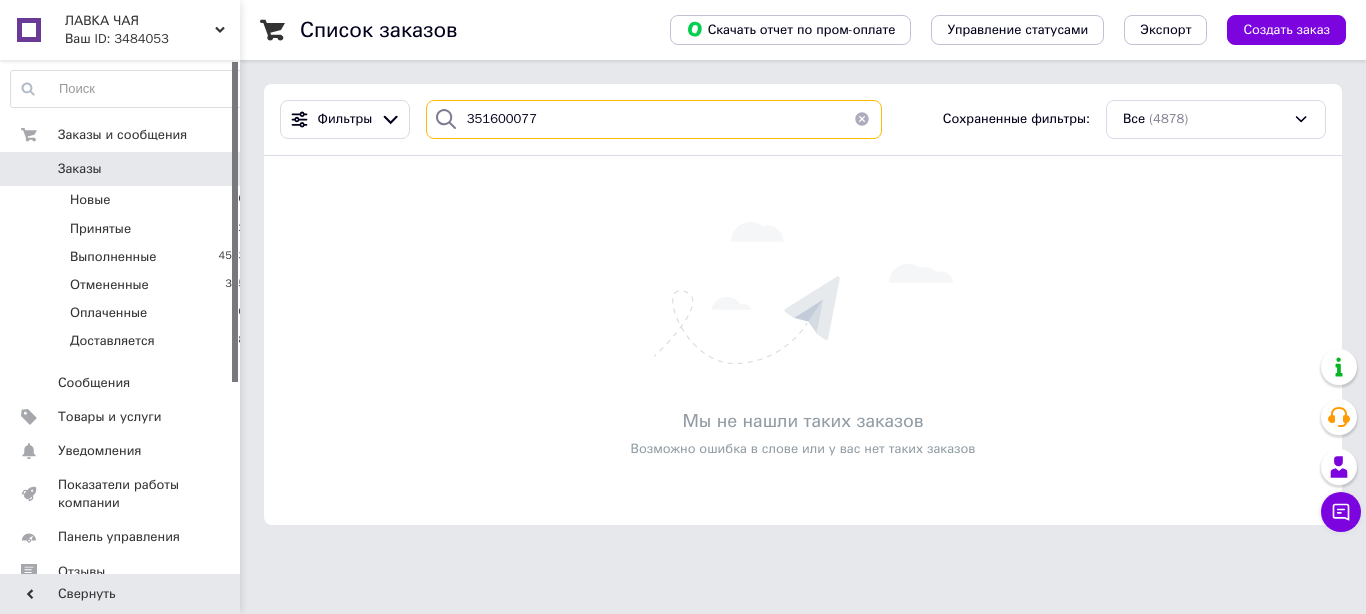 drag, startPoint x: 555, startPoint y: 119, endPoint x: 431, endPoint y: 127, distance: 124.2578 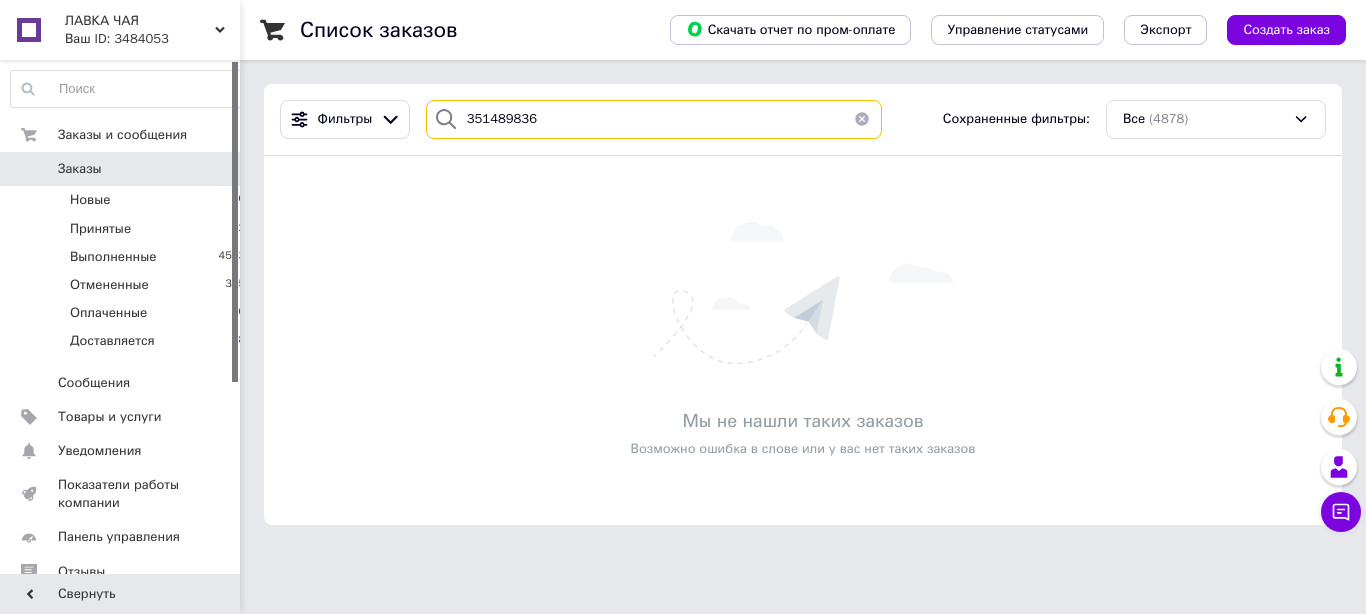 drag, startPoint x: 536, startPoint y: 115, endPoint x: 433, endPoint y: 116, distance: 103.00485 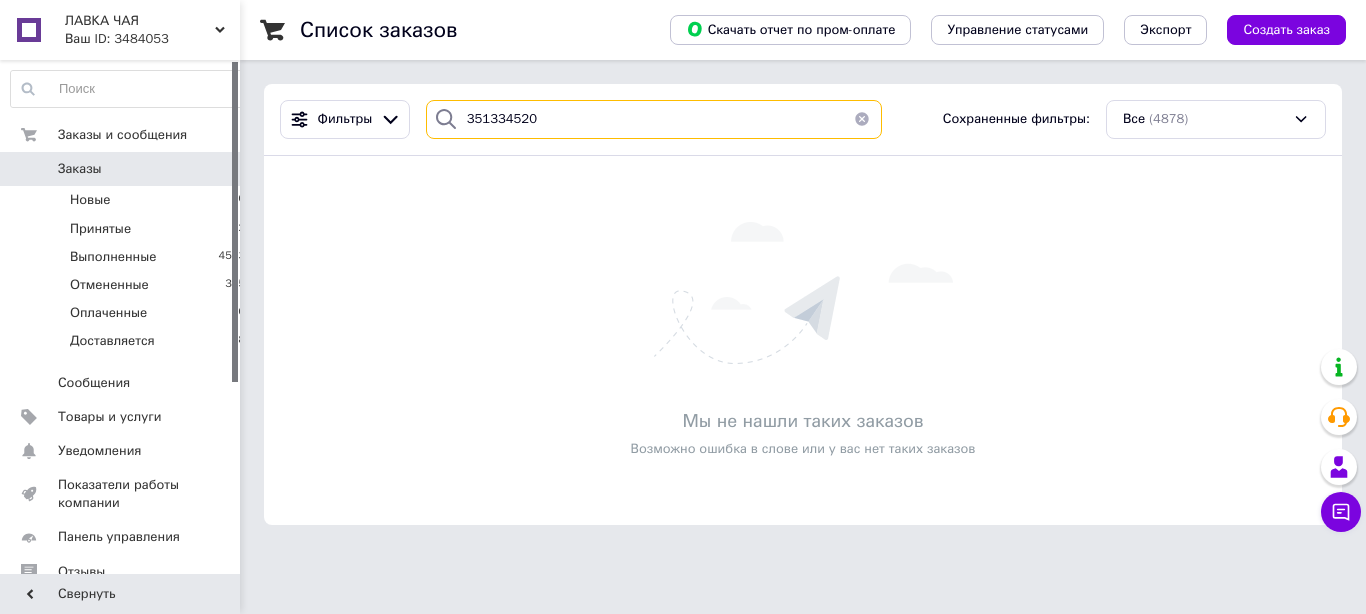 drag, startPoint x: 545, startPoint y: 116, endPoint x: 451, endPoint y: 123, distance: 94.26028 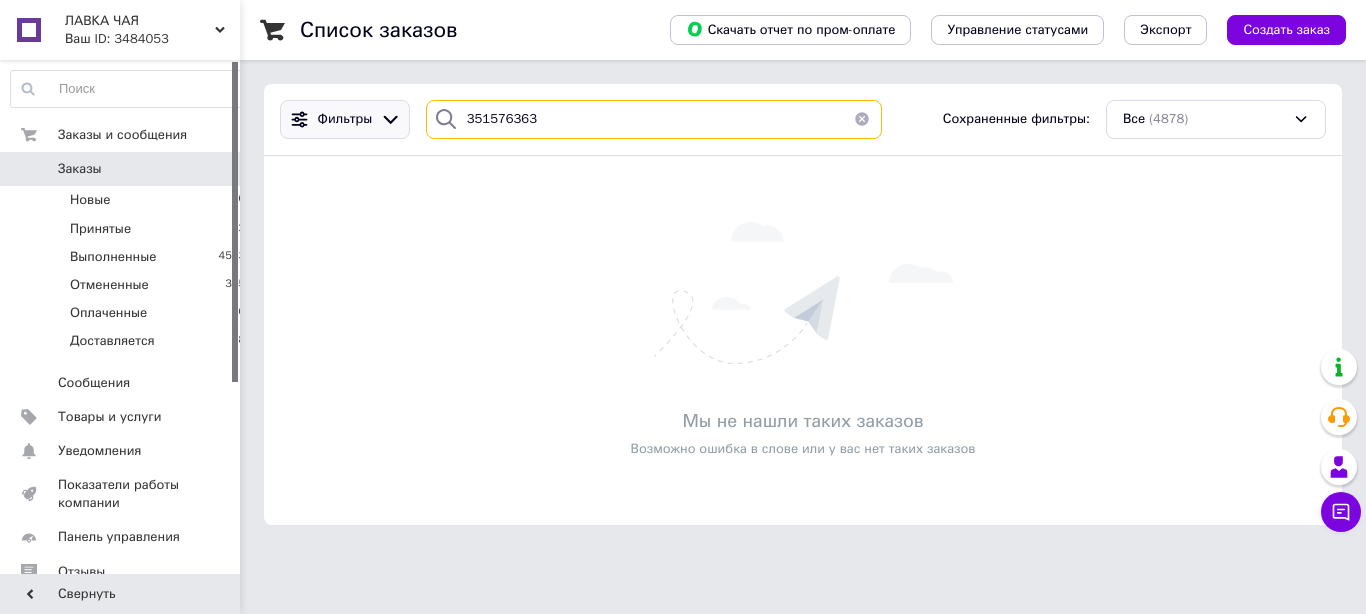 drag, startPoint x: 537, startPoint y: 123, endPoint x: 392, endPoint y: 118, distance: 145.08618 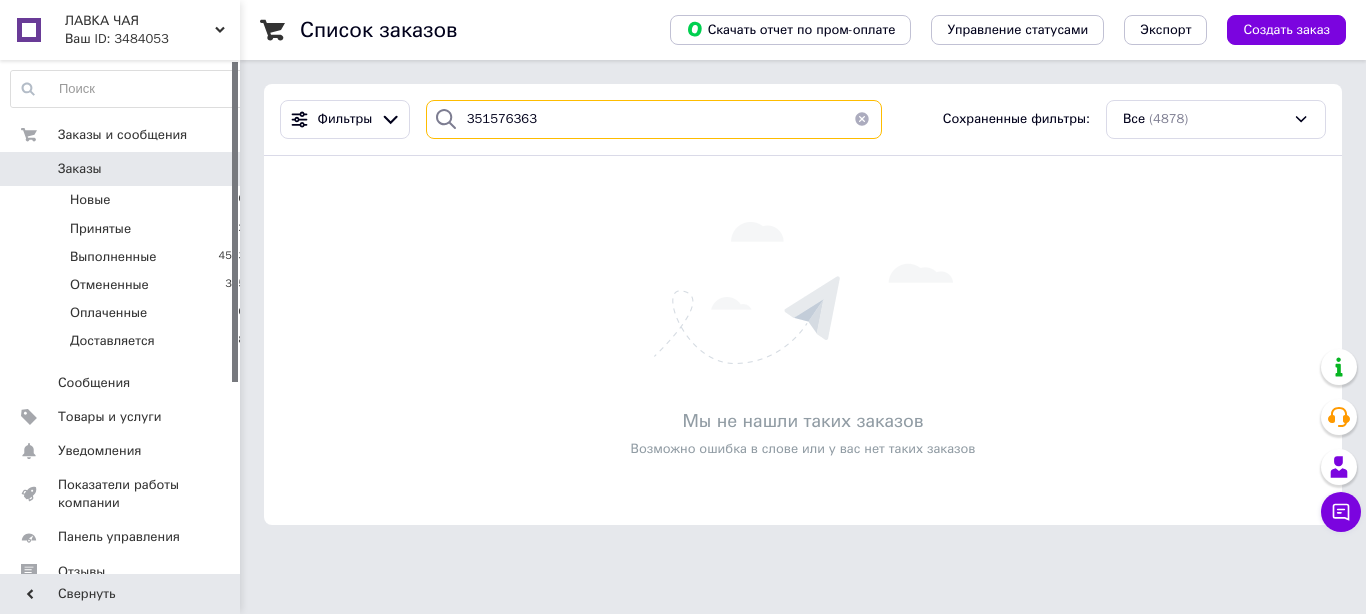 paste on "84244" 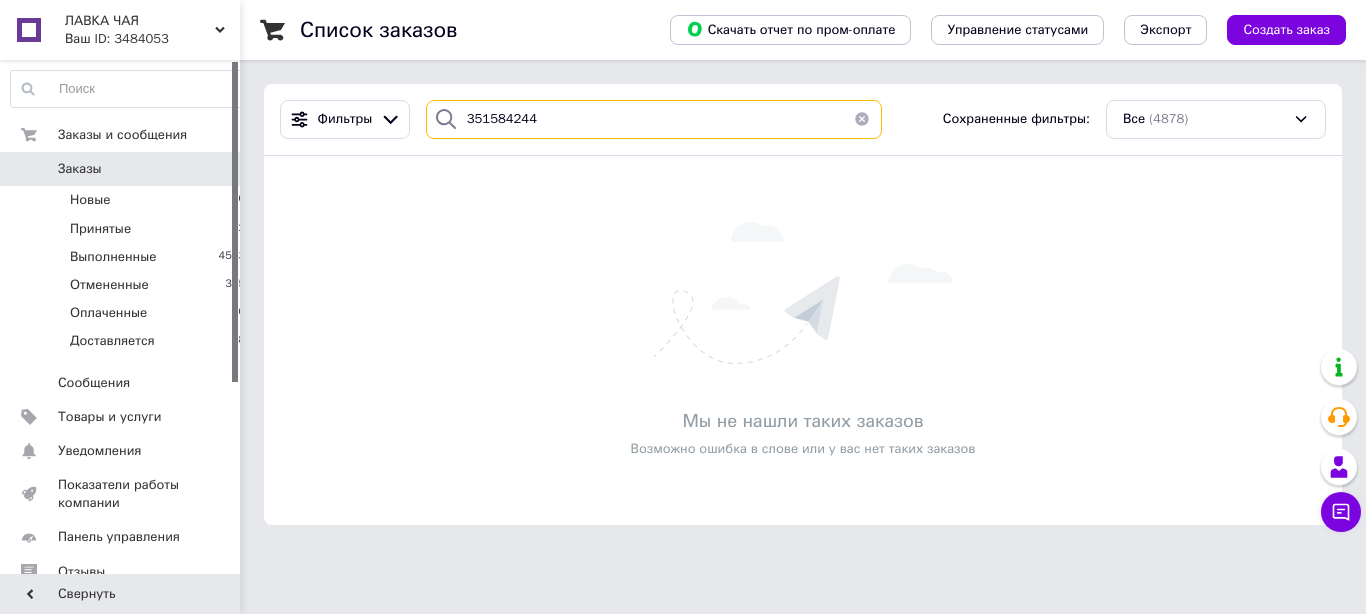 drag, startPoint x: 528, startPoint y: 117, endPoint x: 451, endPoint y: 115, distance: 77.02597 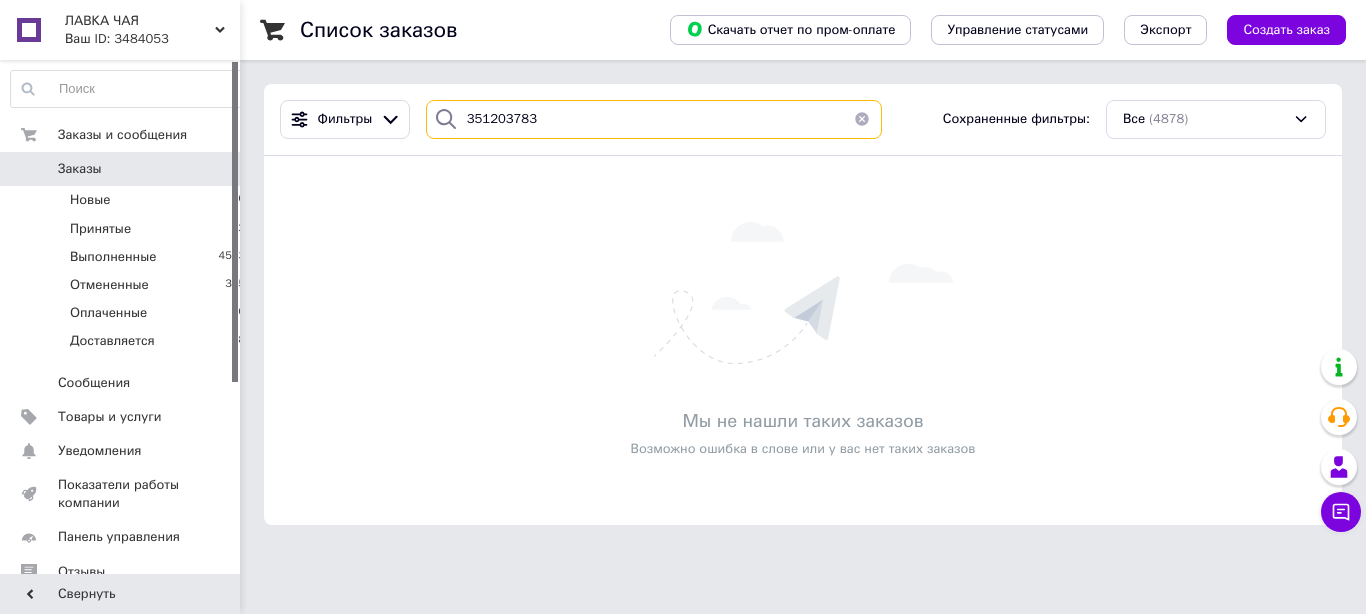 drag, startPoint x: 541, startPoint y: 115, endPoint x: 428, endPoint y: 125, distance: 113.44161 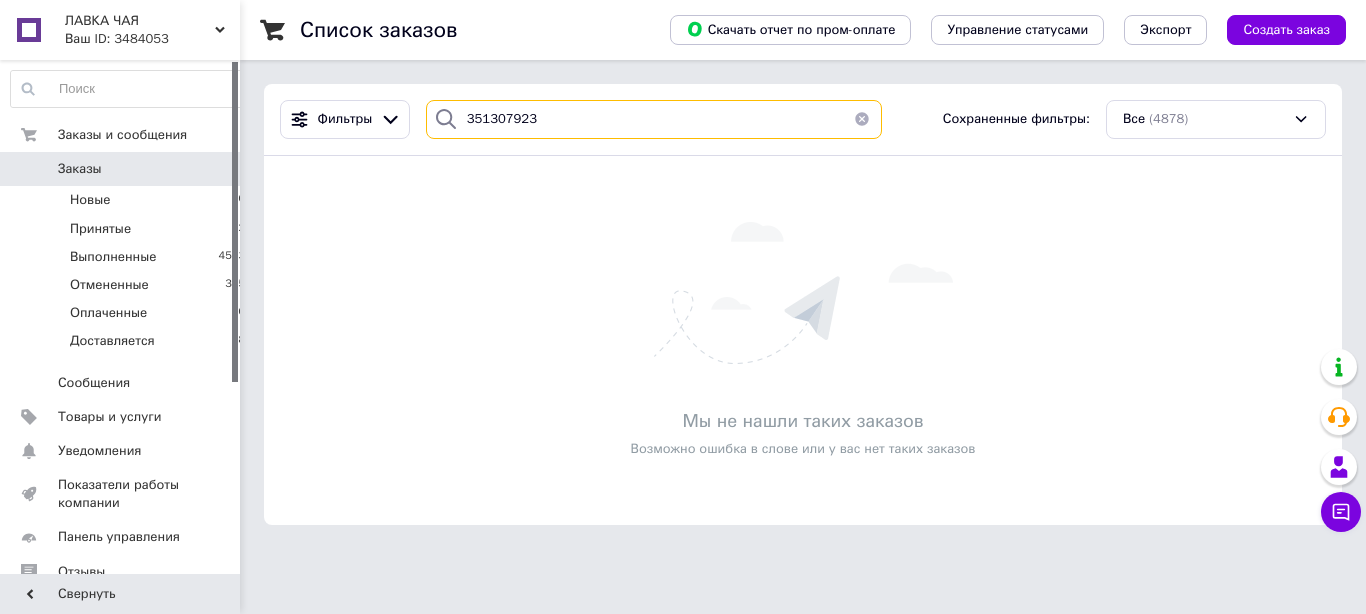 drag, startPoint x: 556, startPoint y: 124, endPoint x: 434, endPoint y: 119, distance: 122.10242 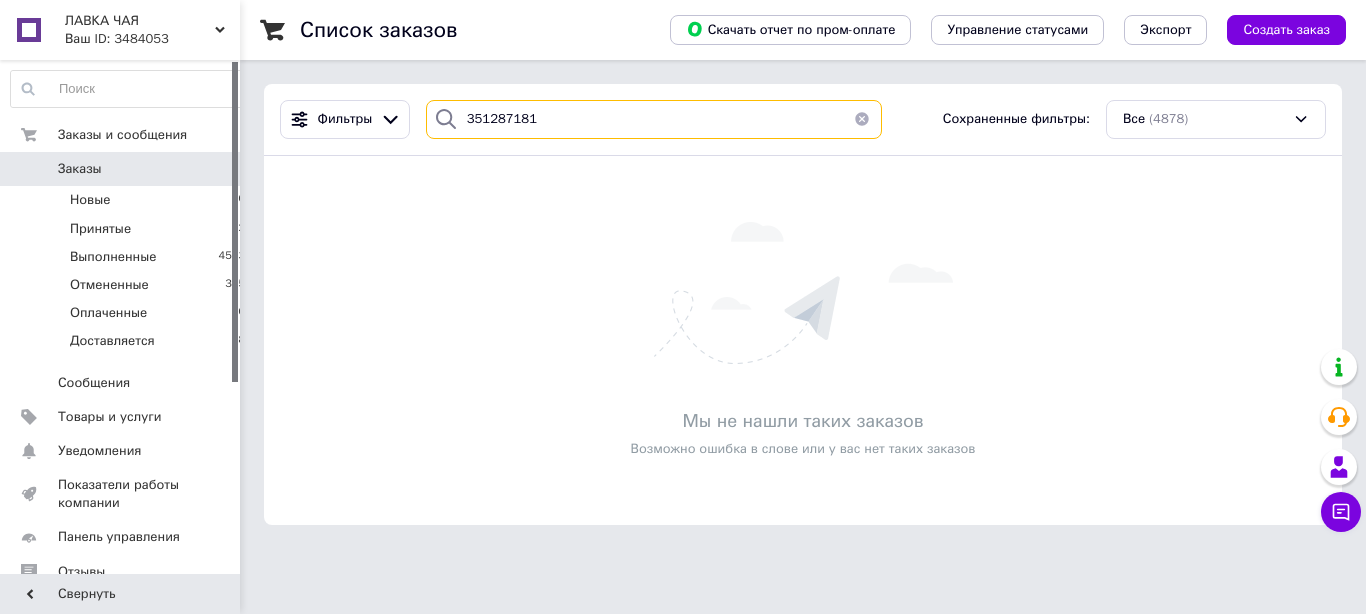 type on "351287181" 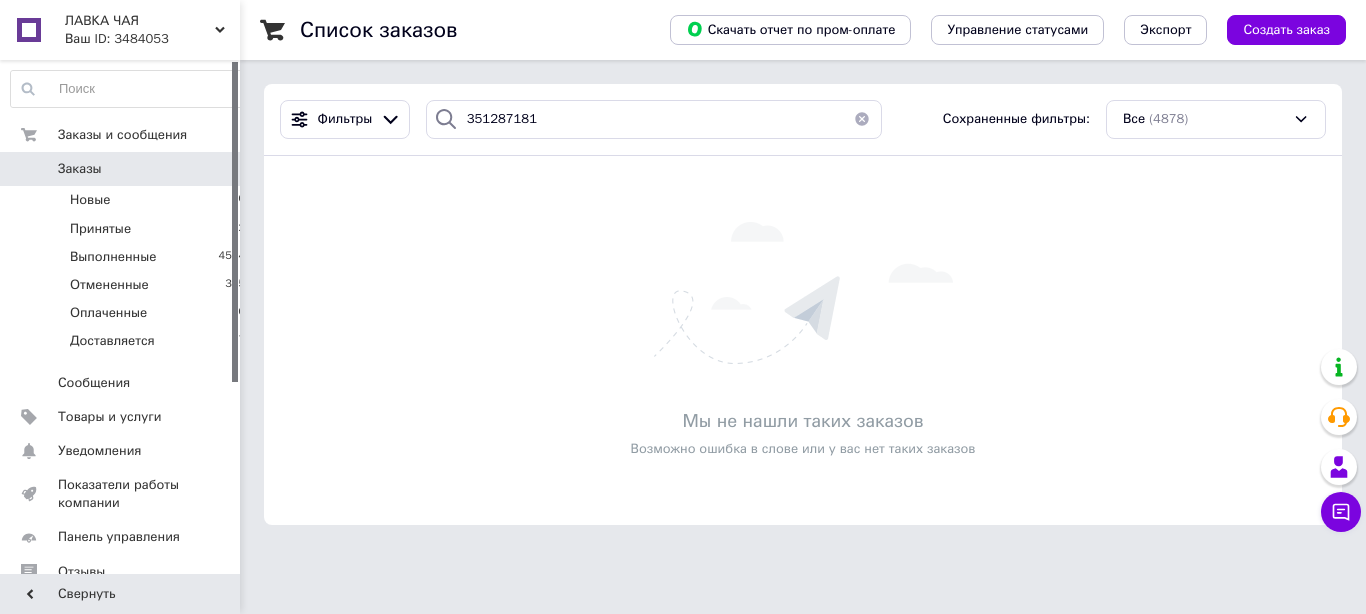 scroll, scrollTop: 0, scrollLeft: 0, axis: both 